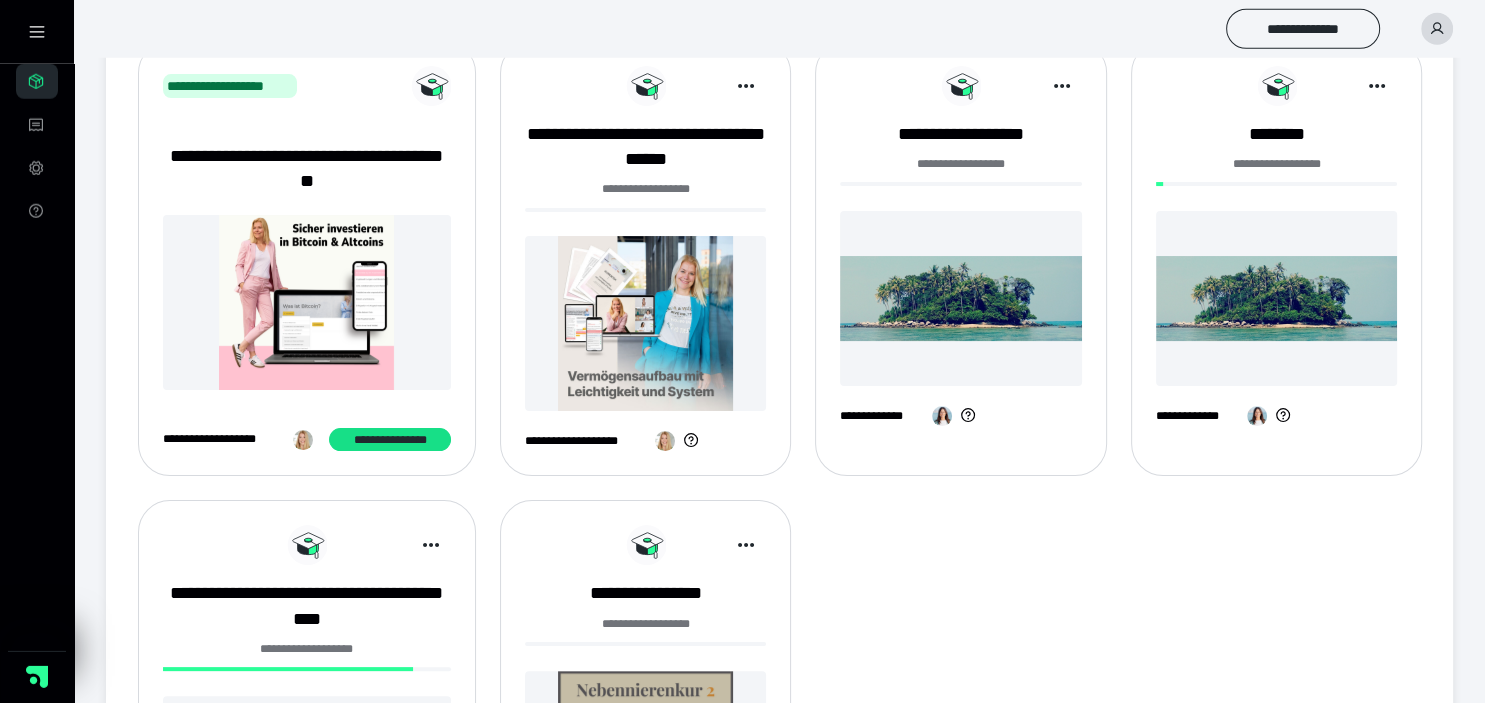 scroll, scrollTop: 316, scrollLeft: 0, axis: vertical 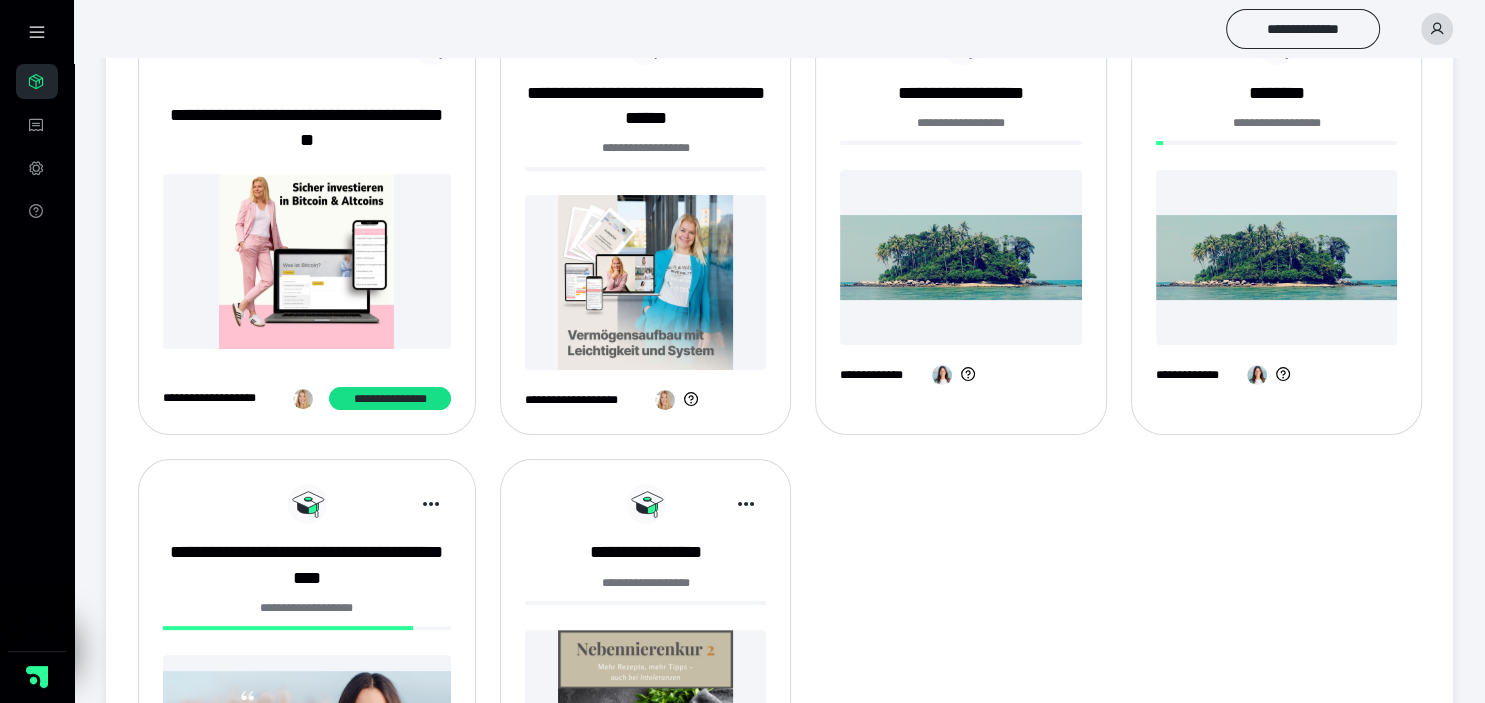 click at bounding box center [646, 282] 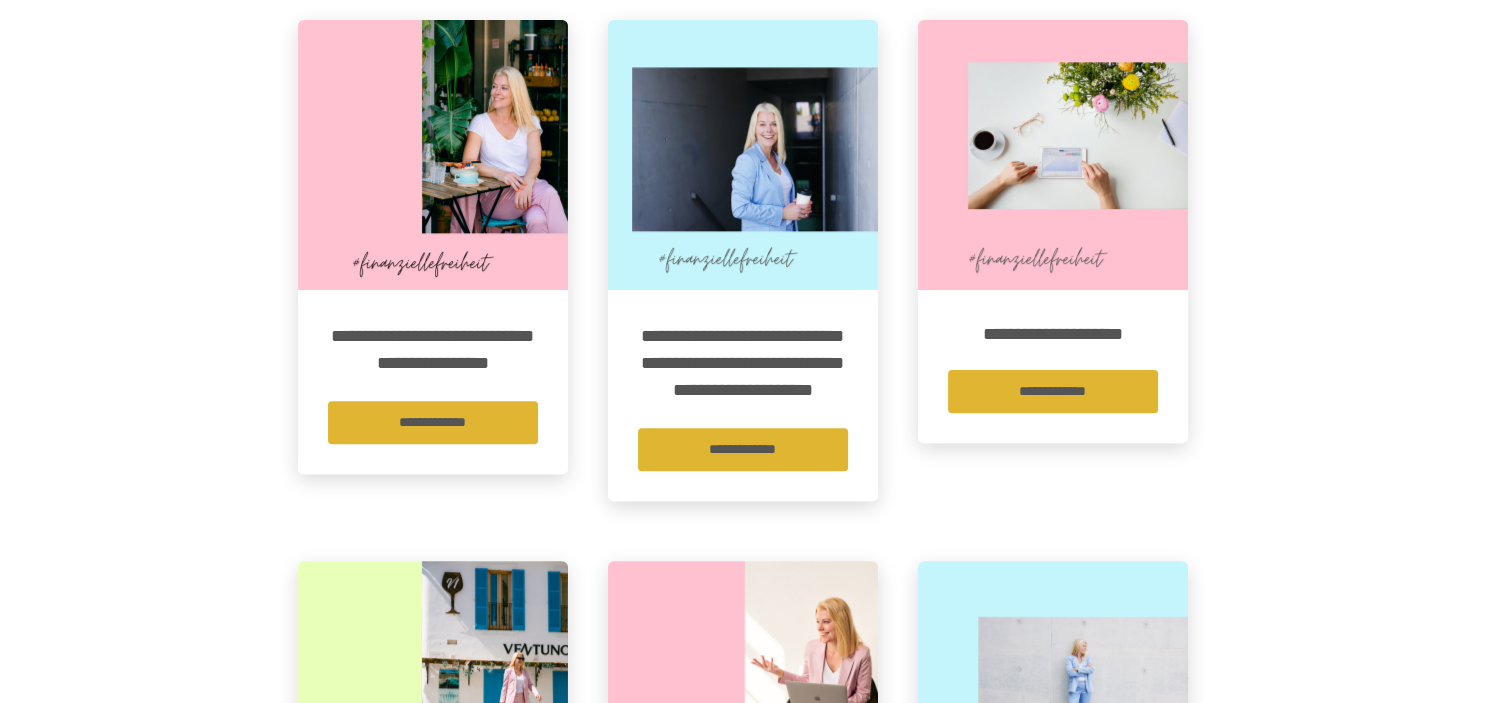 scroll, scrollTop: 528, scrollLeft: 0, axis: vertical 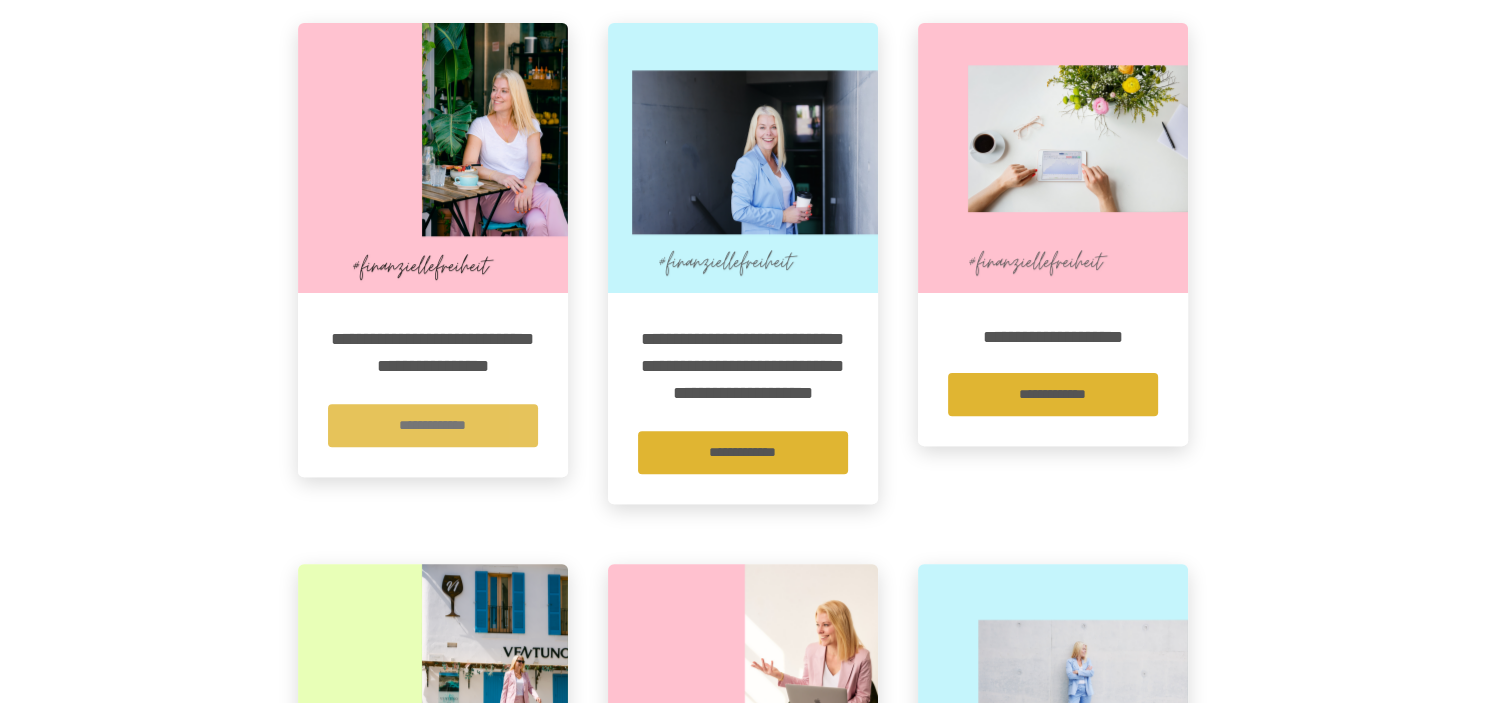 click on "**********" at bounding box center [433, 425] 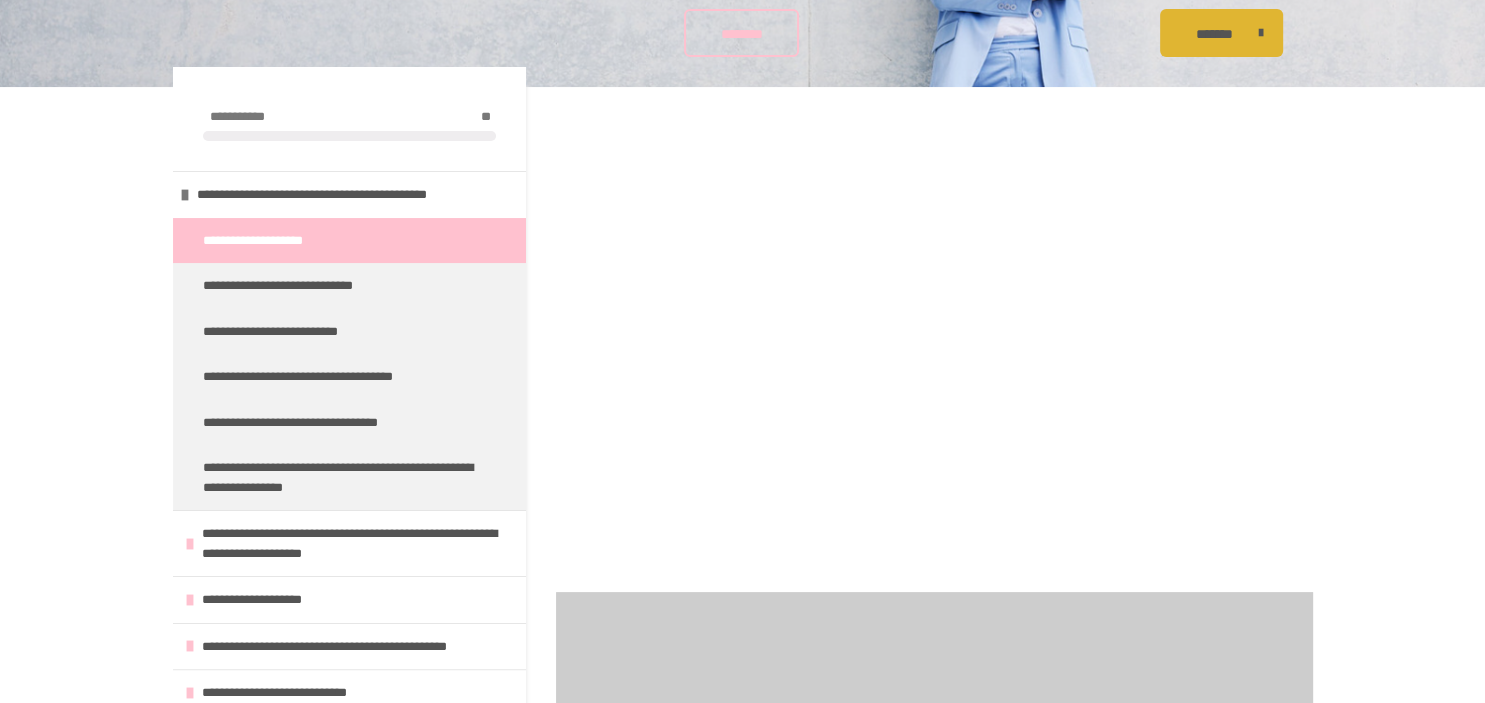 scroll, scrollTop: 316, scrollLeft: 0, axis: vertical 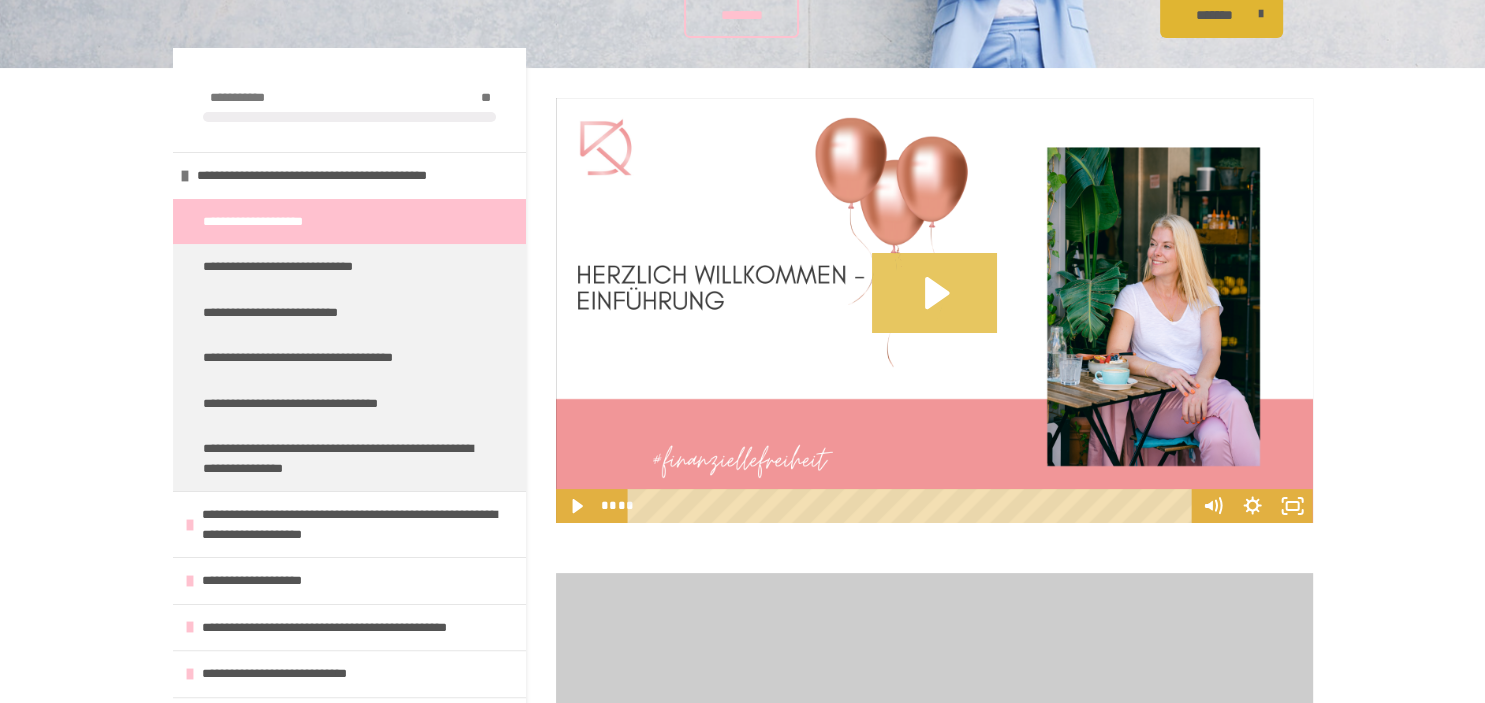 click 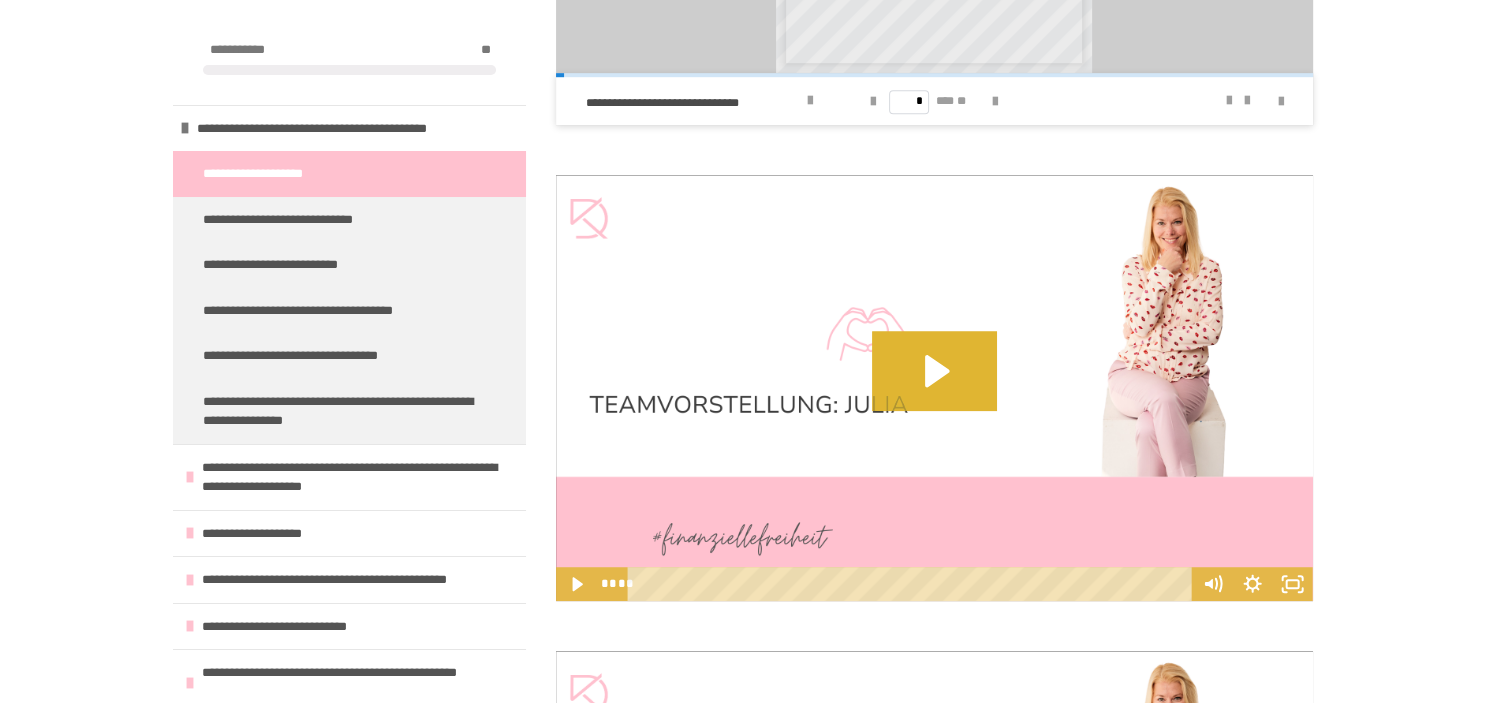 scroll, scrollTop: 1267, scrollLeft: 0, axis: vertical 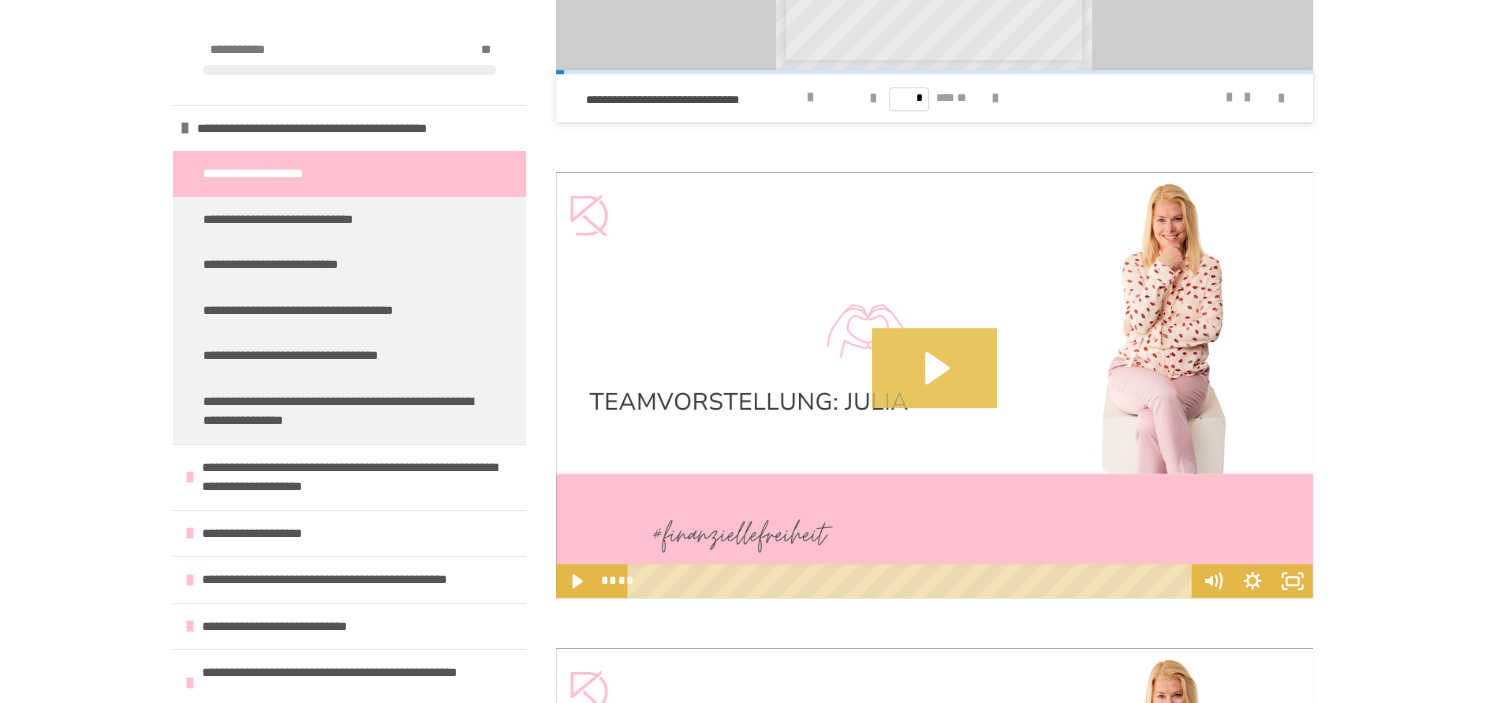 click 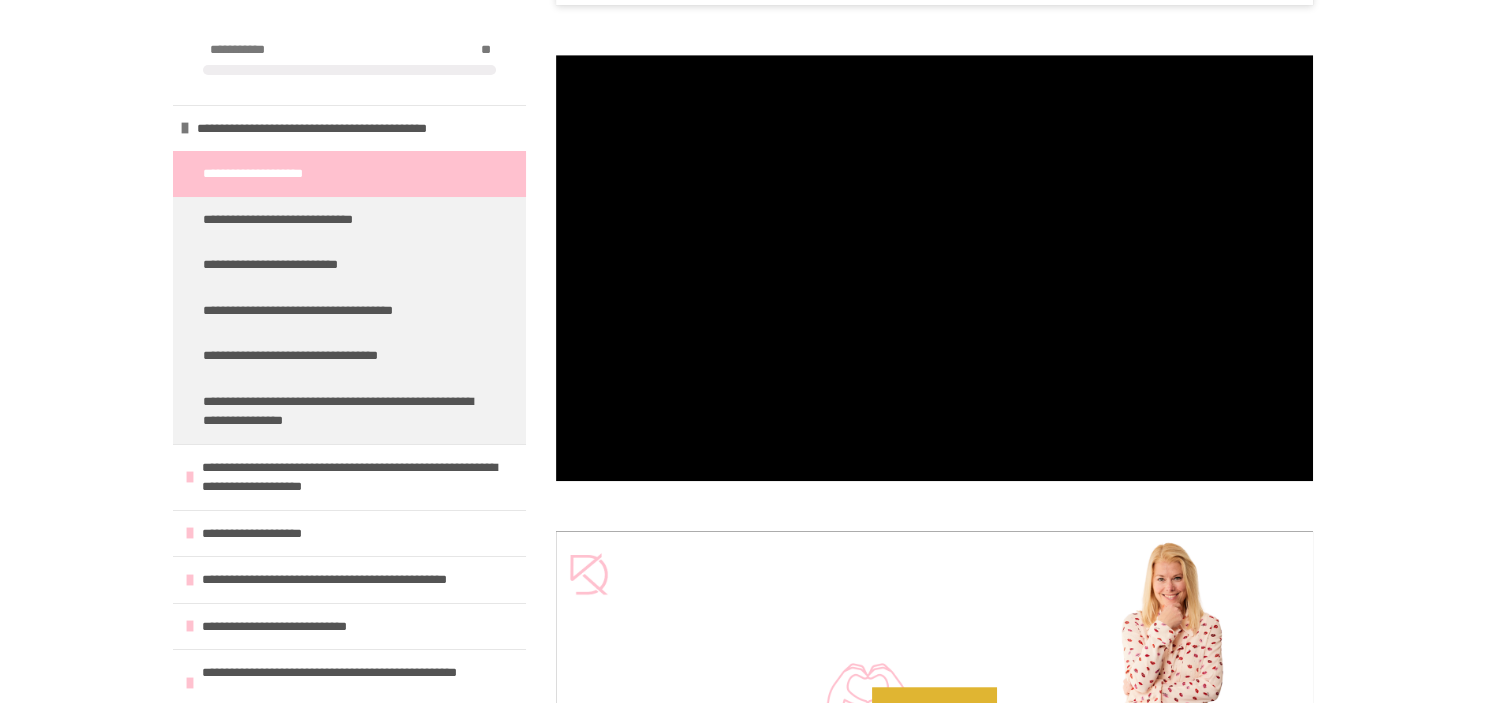 scroll, scrollTop: 1776, scrollLeft: 0, axis: vertical 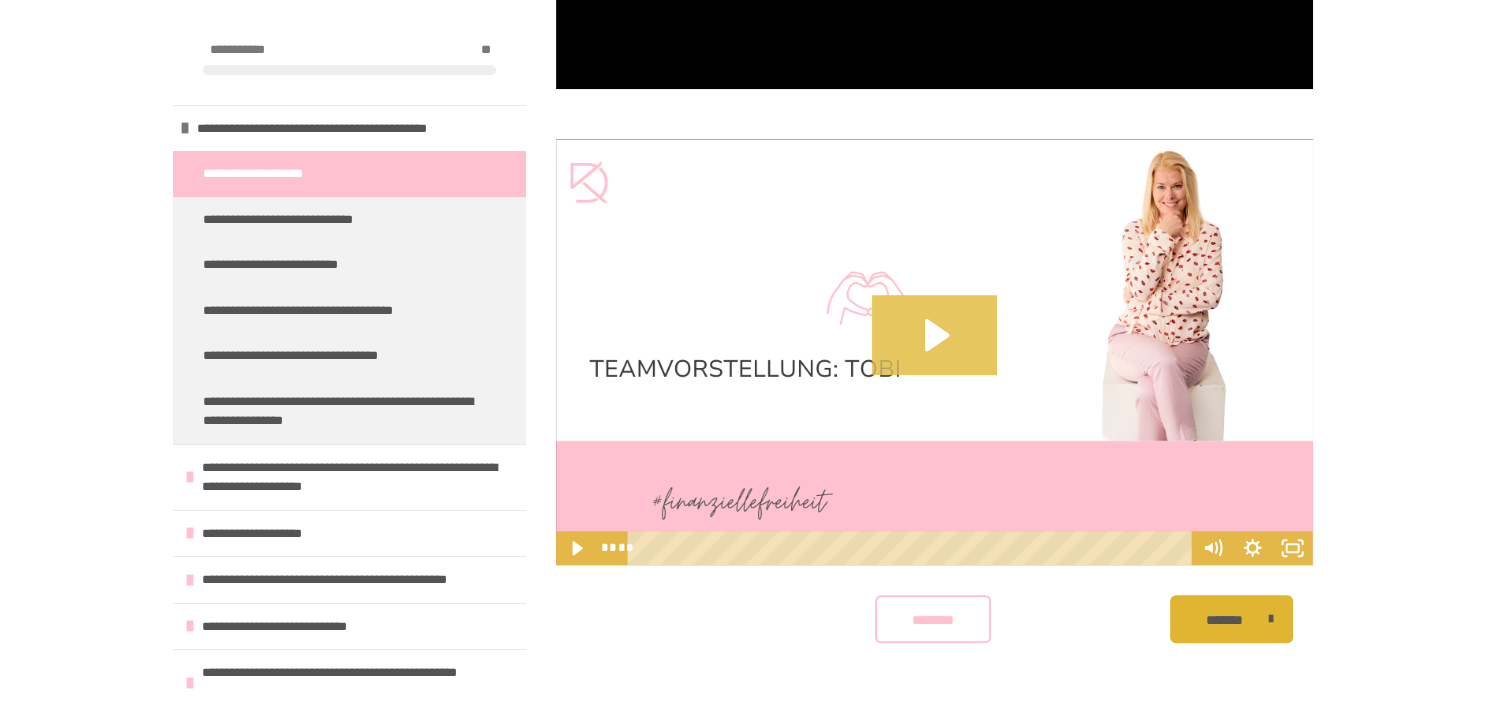 click 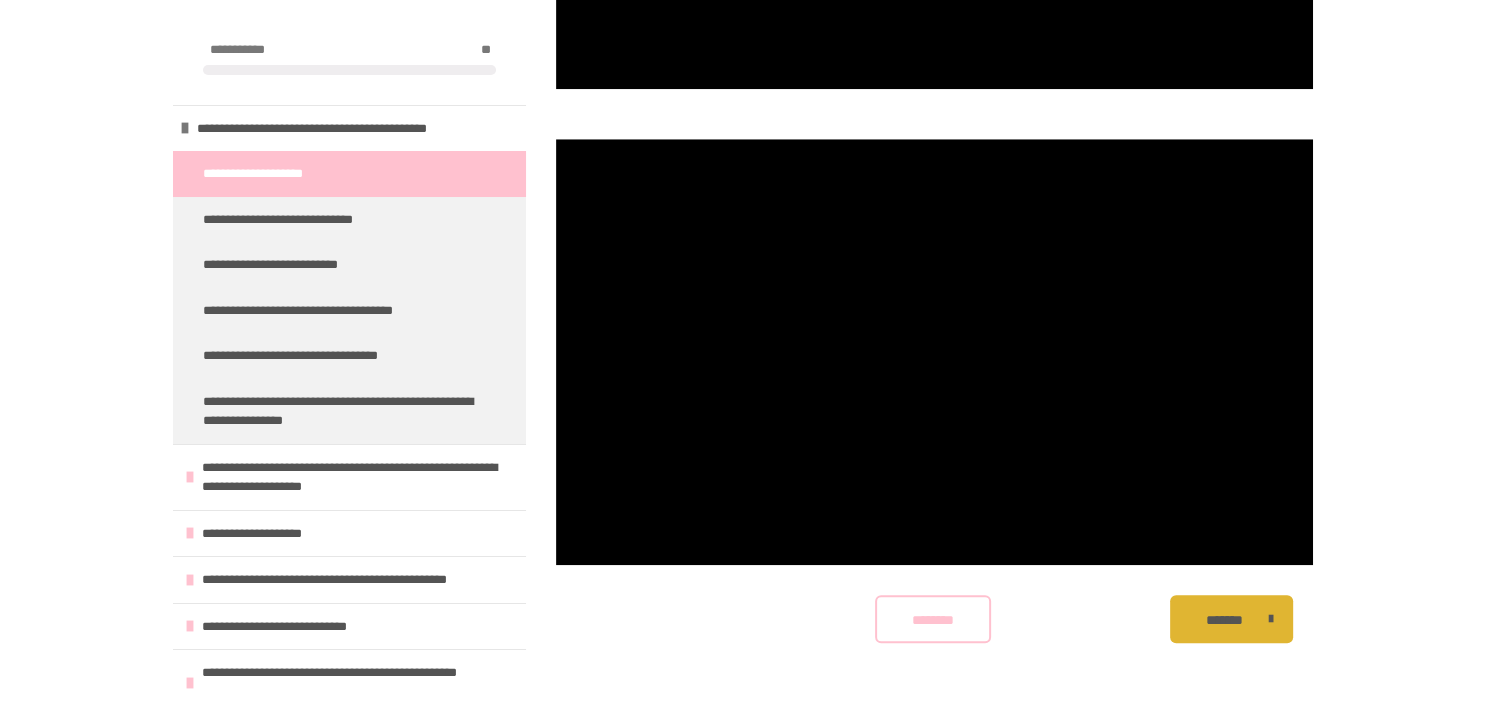 click on "********* ******** *******" at bounding box center (934, 619) 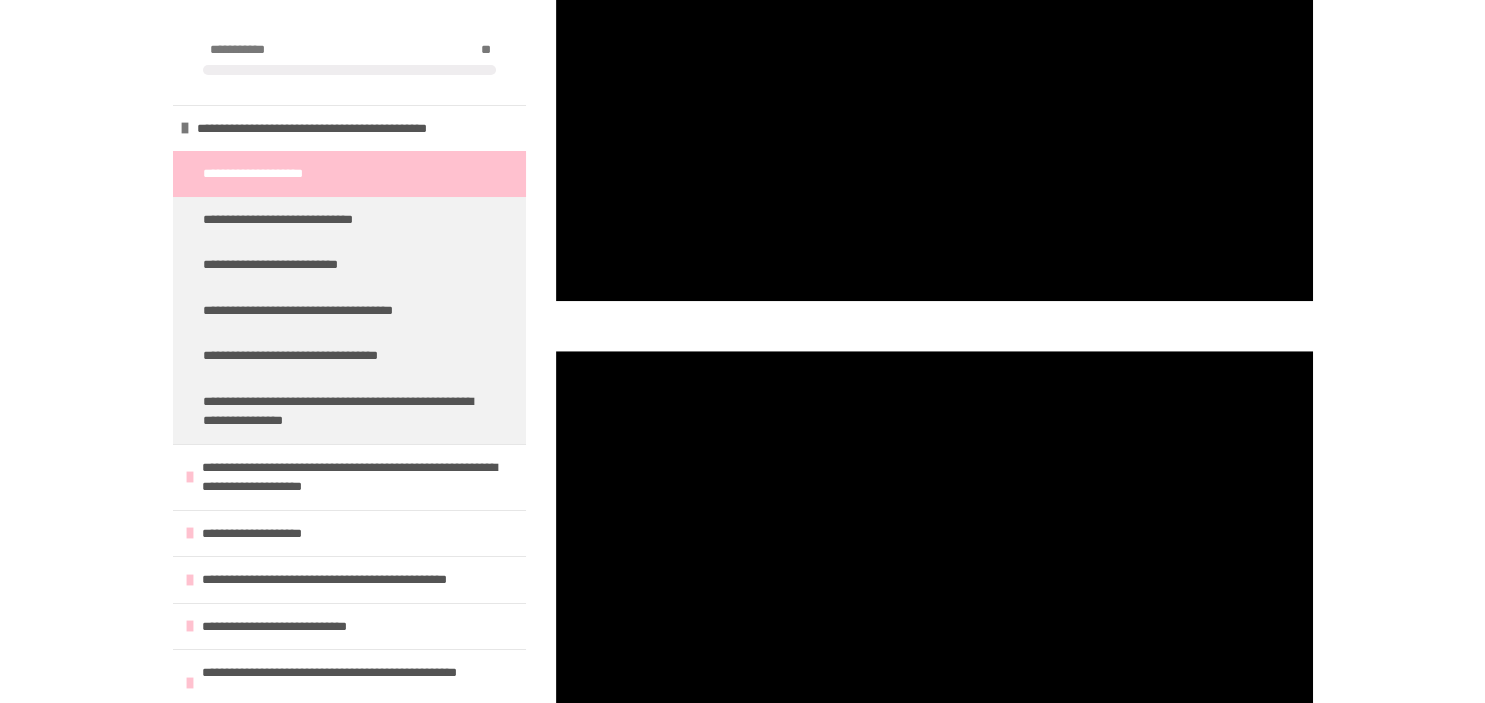 scroll, scrollTop: 1776, scrollLeft: 0, axis: vertical 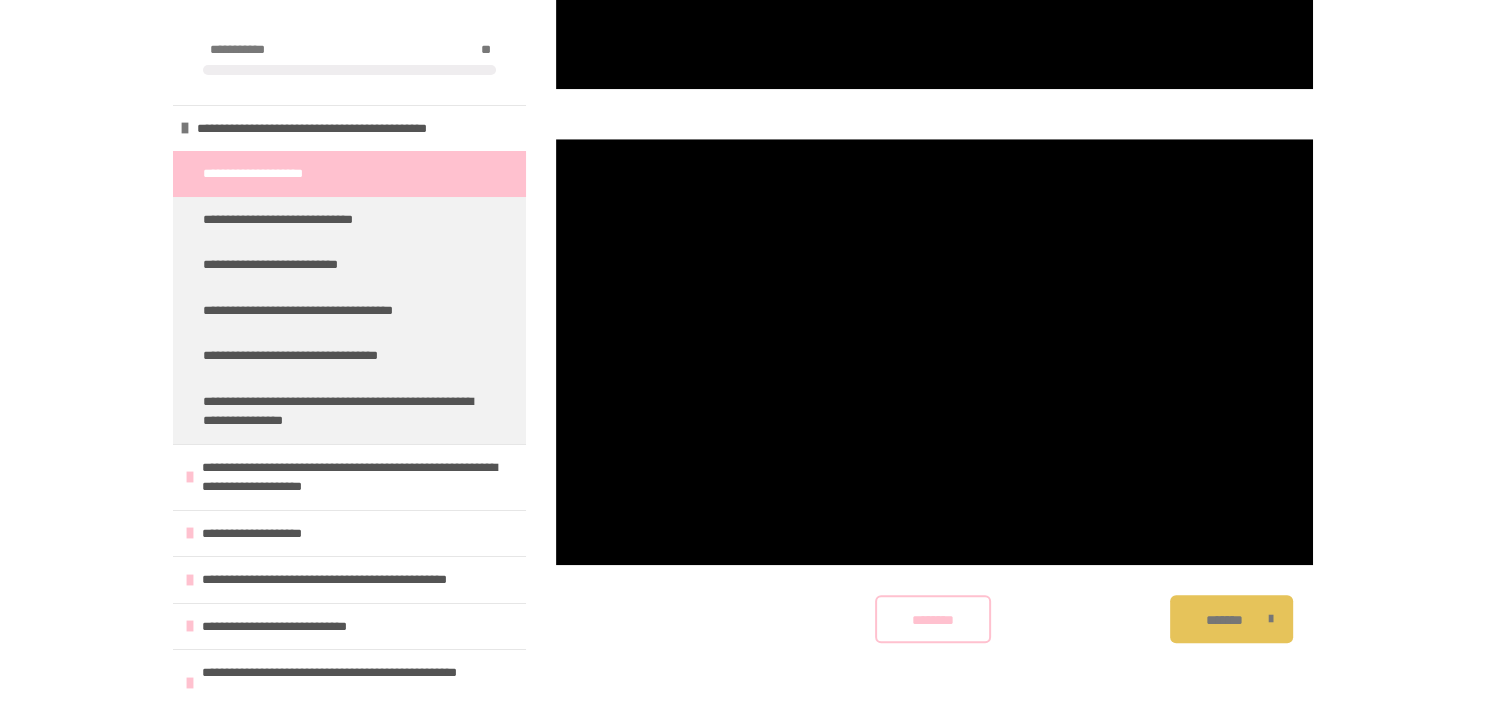click on "*******" at bounding box center [1224, 620] 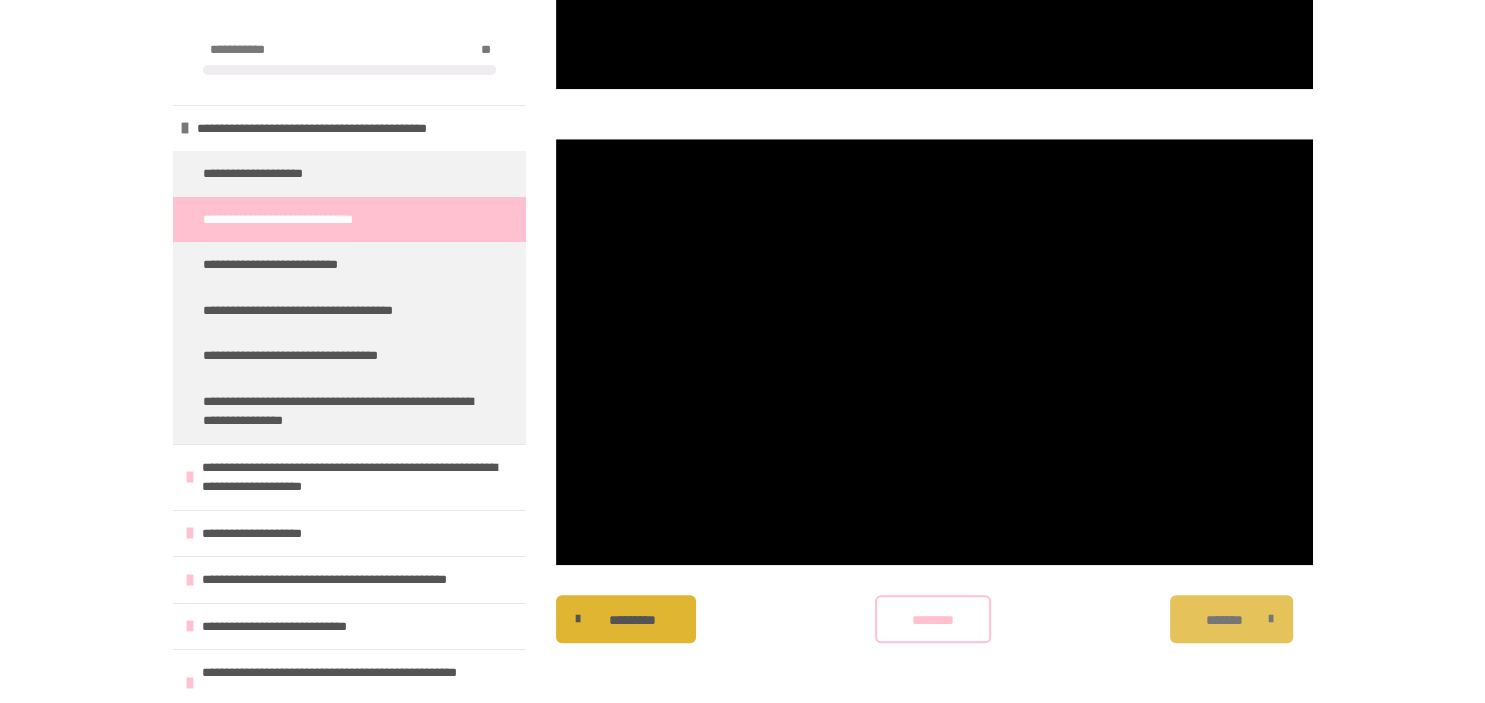 scroll, scrollTop: 443, scrollLeft: 0, axis: vertical 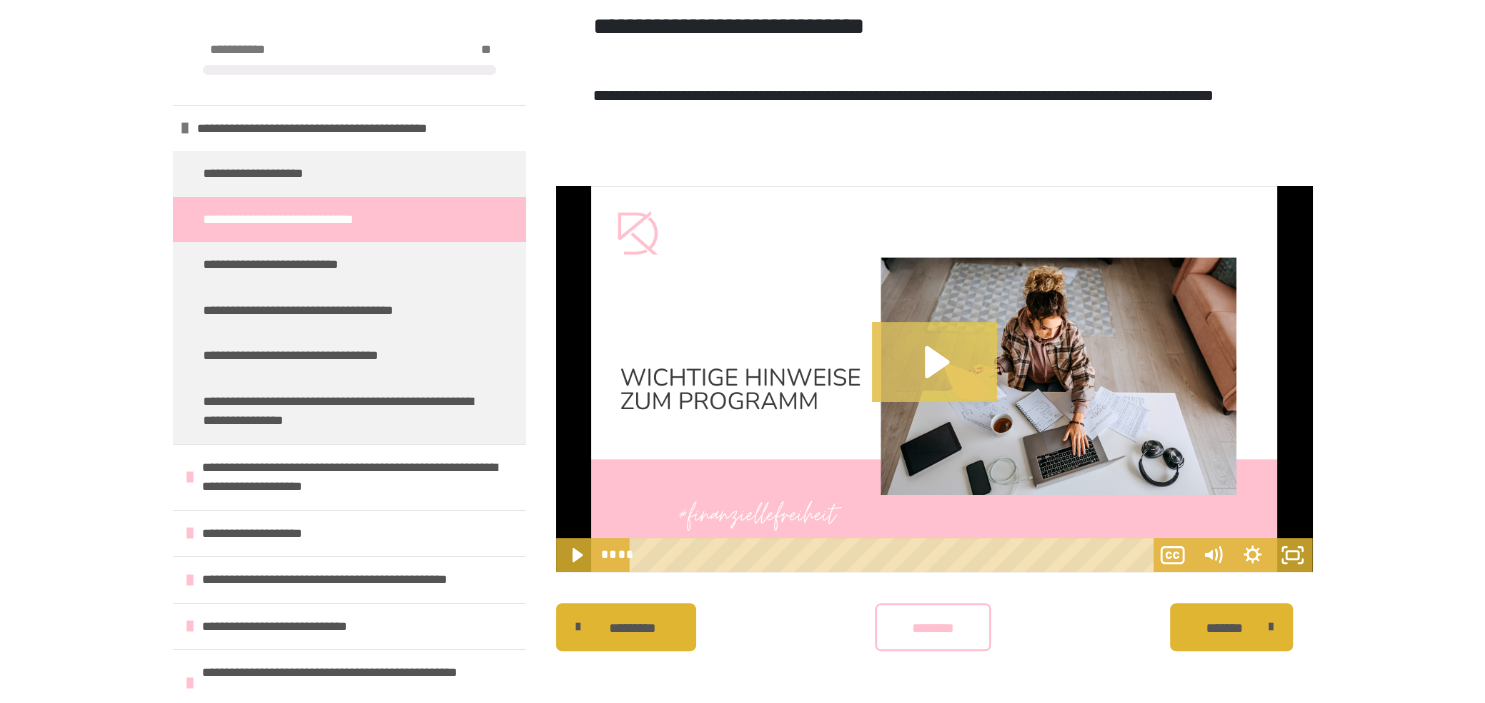 click 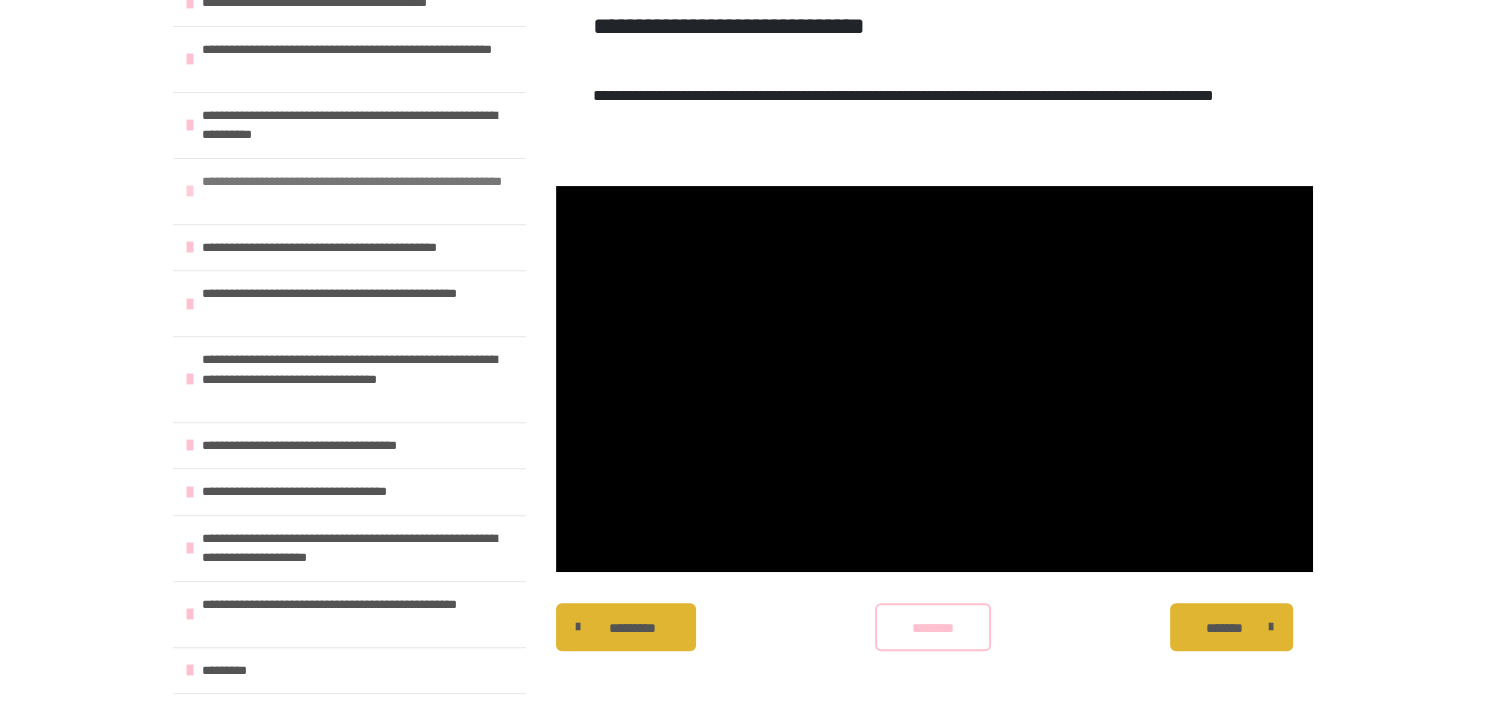 scroll, scrollTop: 764, scrollLeft: 0, axis: vertical 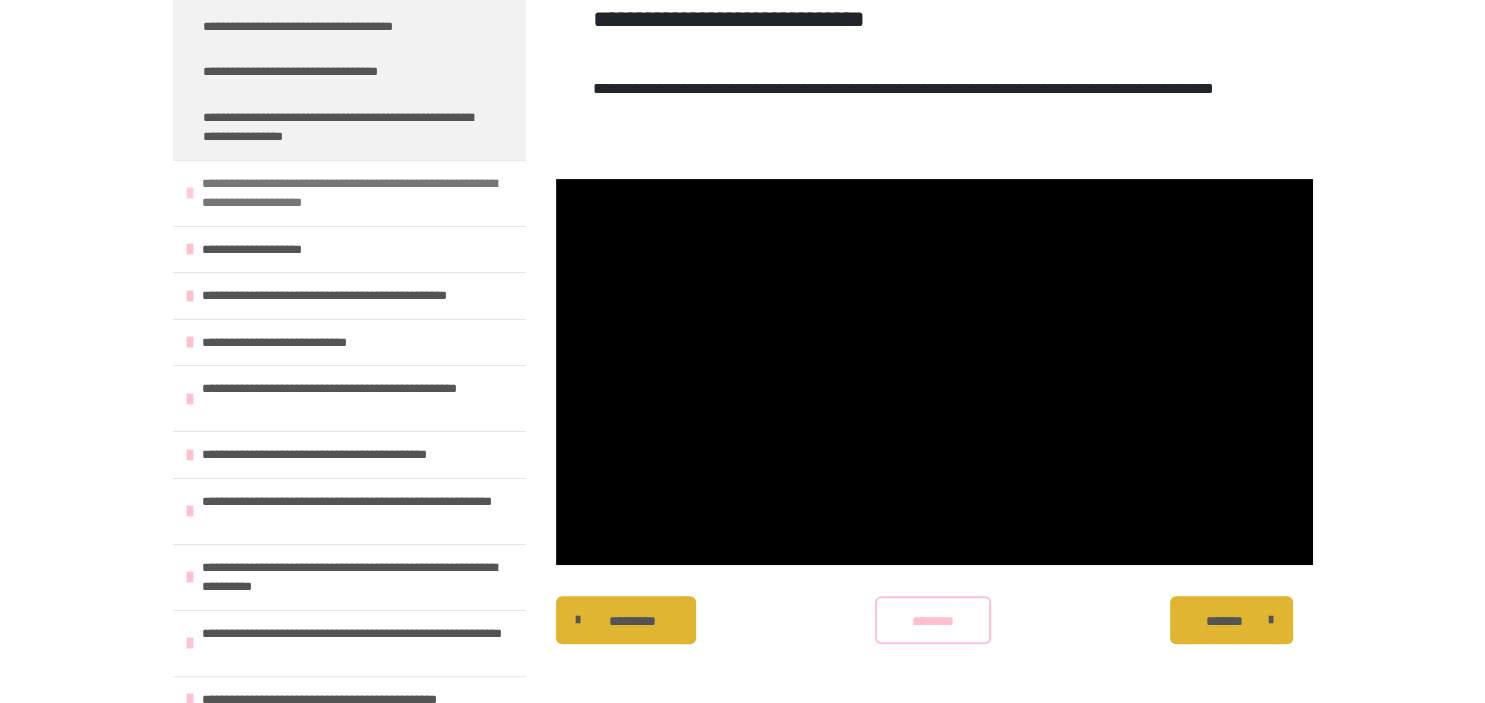 click on "**********" at bounding box center [349, 193] 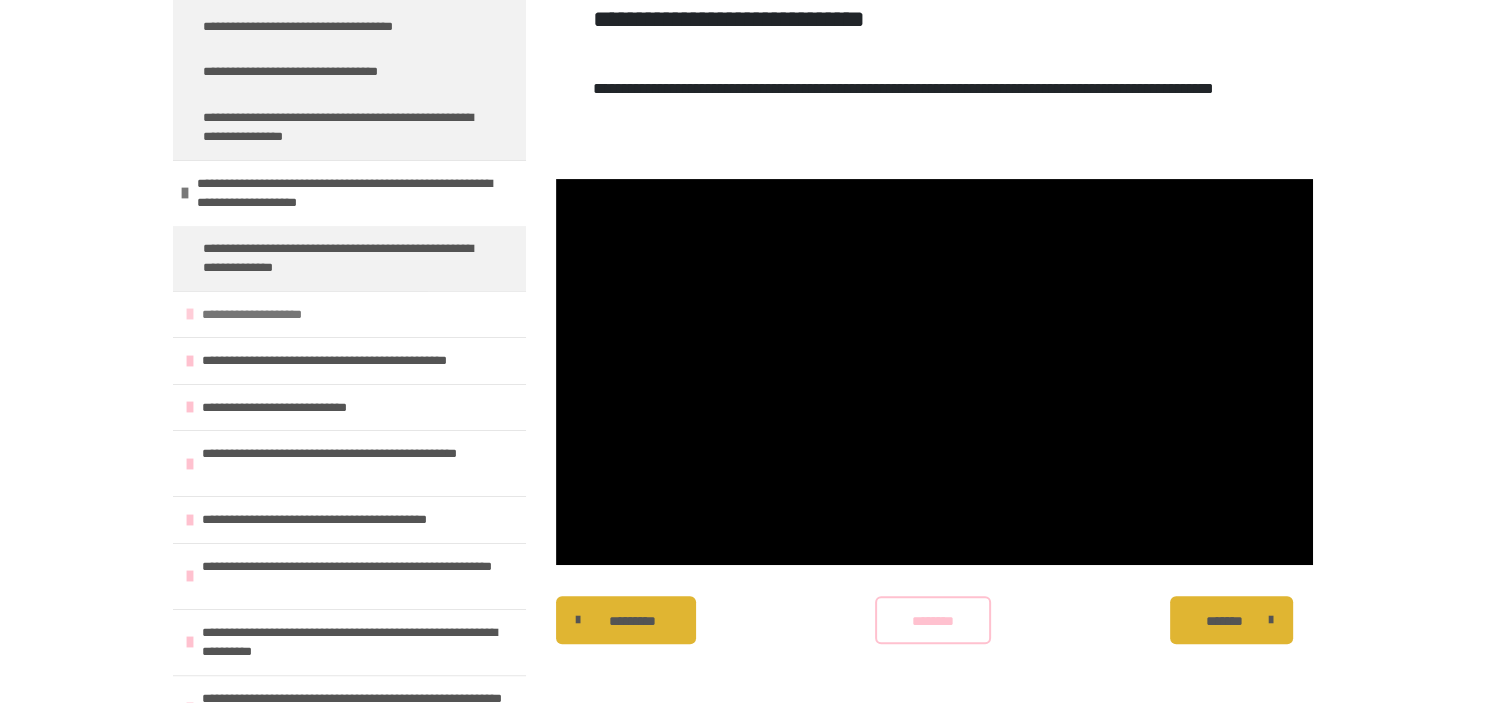 click on "**********" at bounding box center (349, 314) 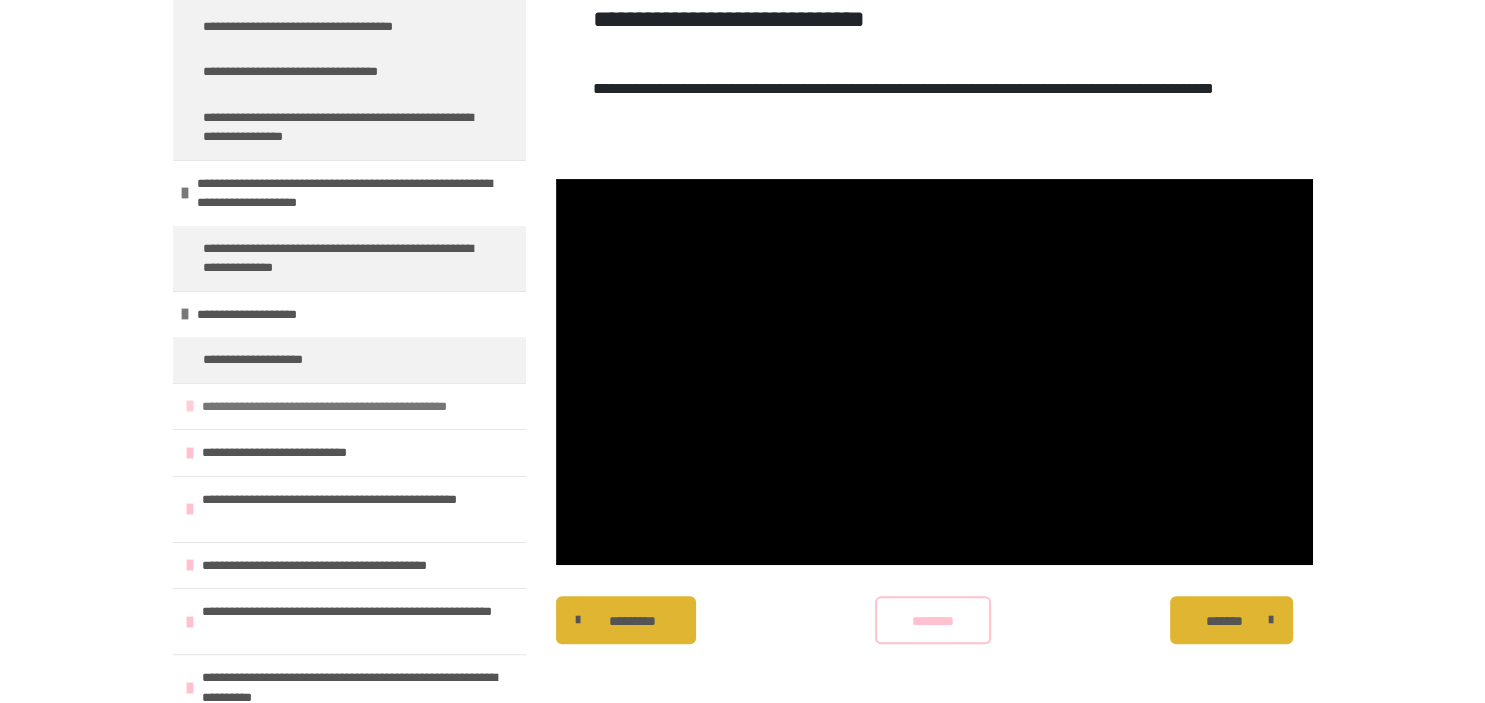 click at bounding box center (190, 406) 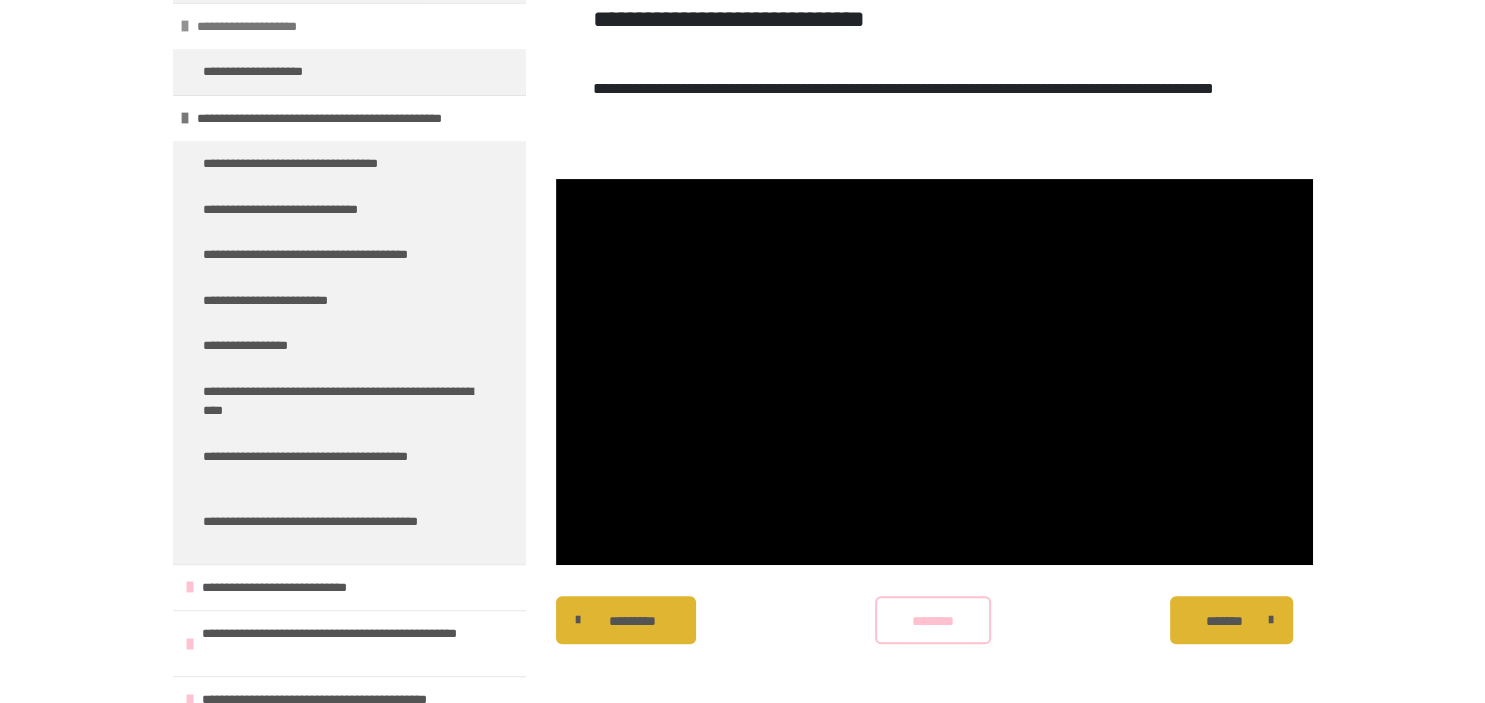 scroll, scrollTop: 860, scrollLeft: 0, axis: vertical 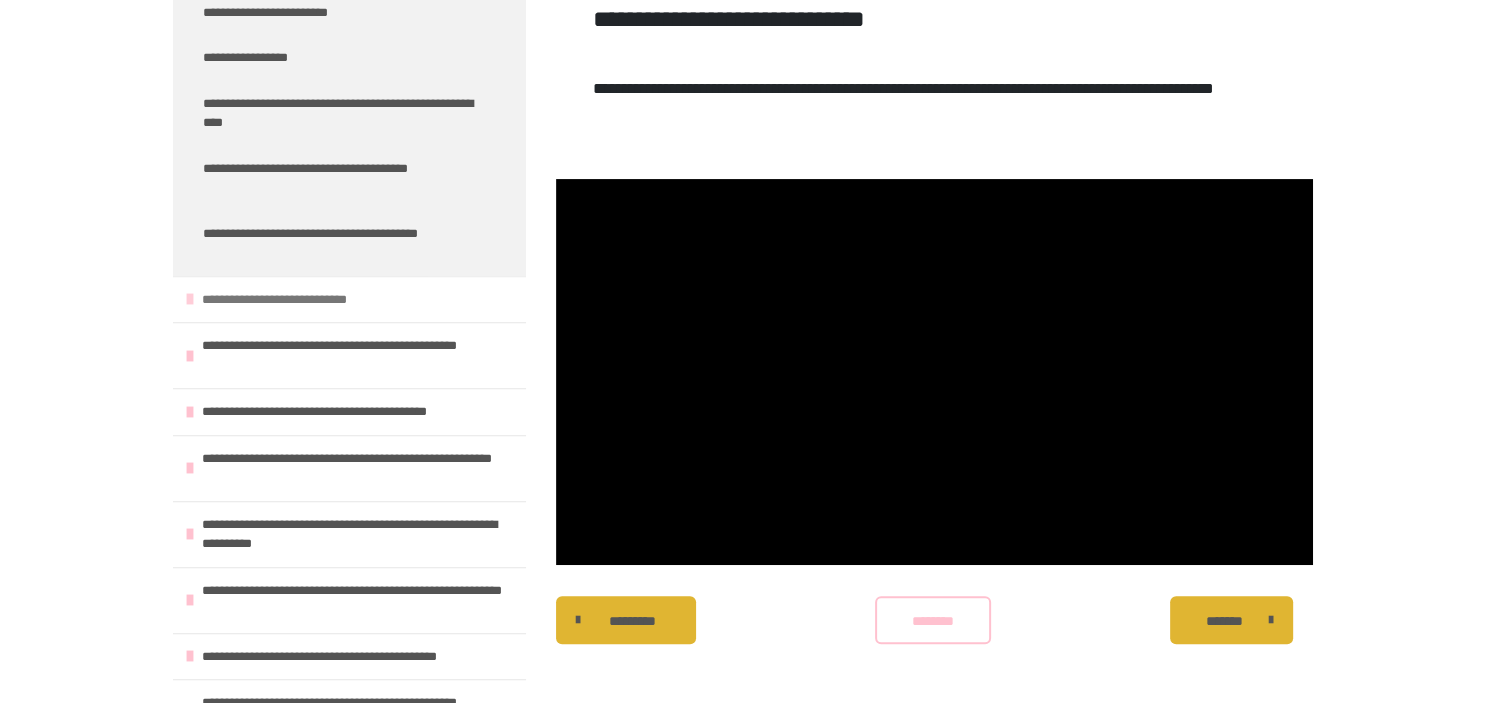 click at bounding box center [190, 299] 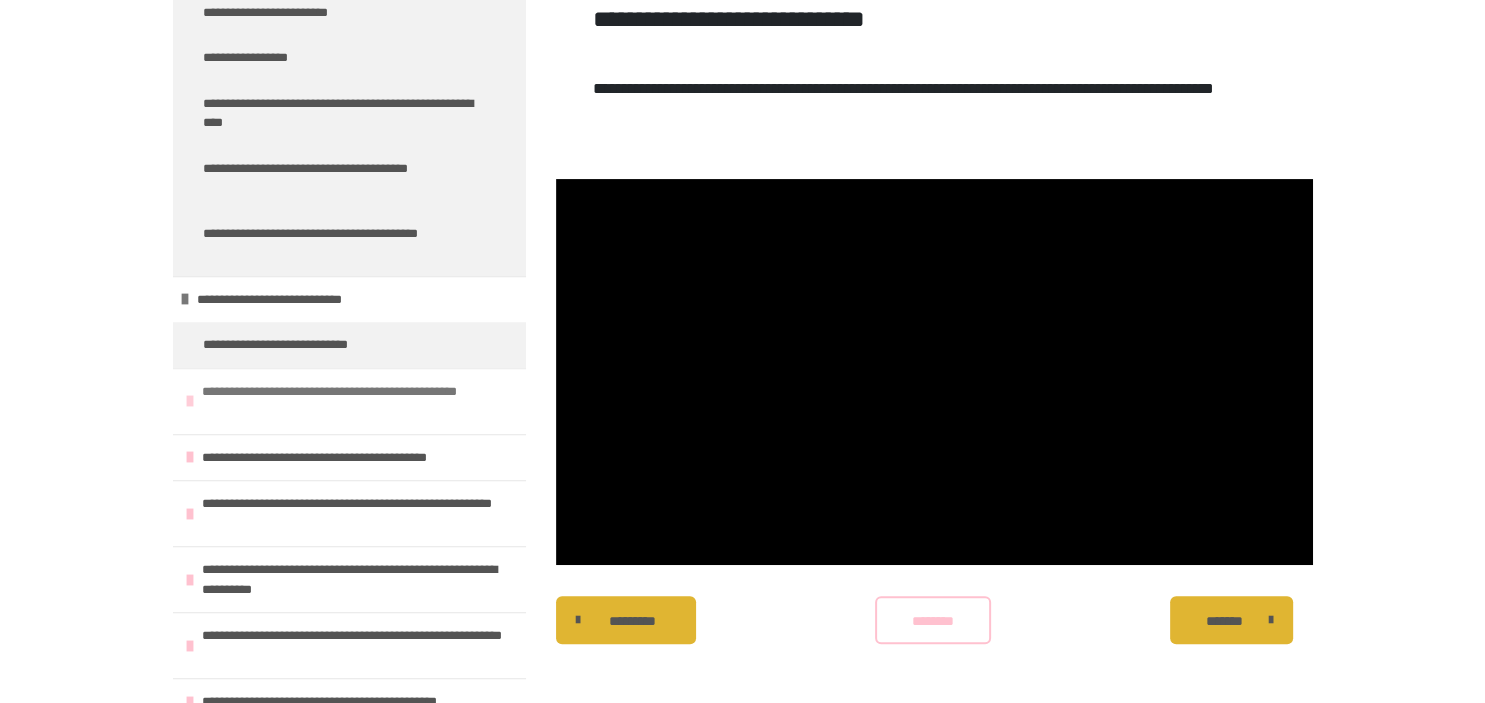 click on "**********" at bounding box center [349, 401] 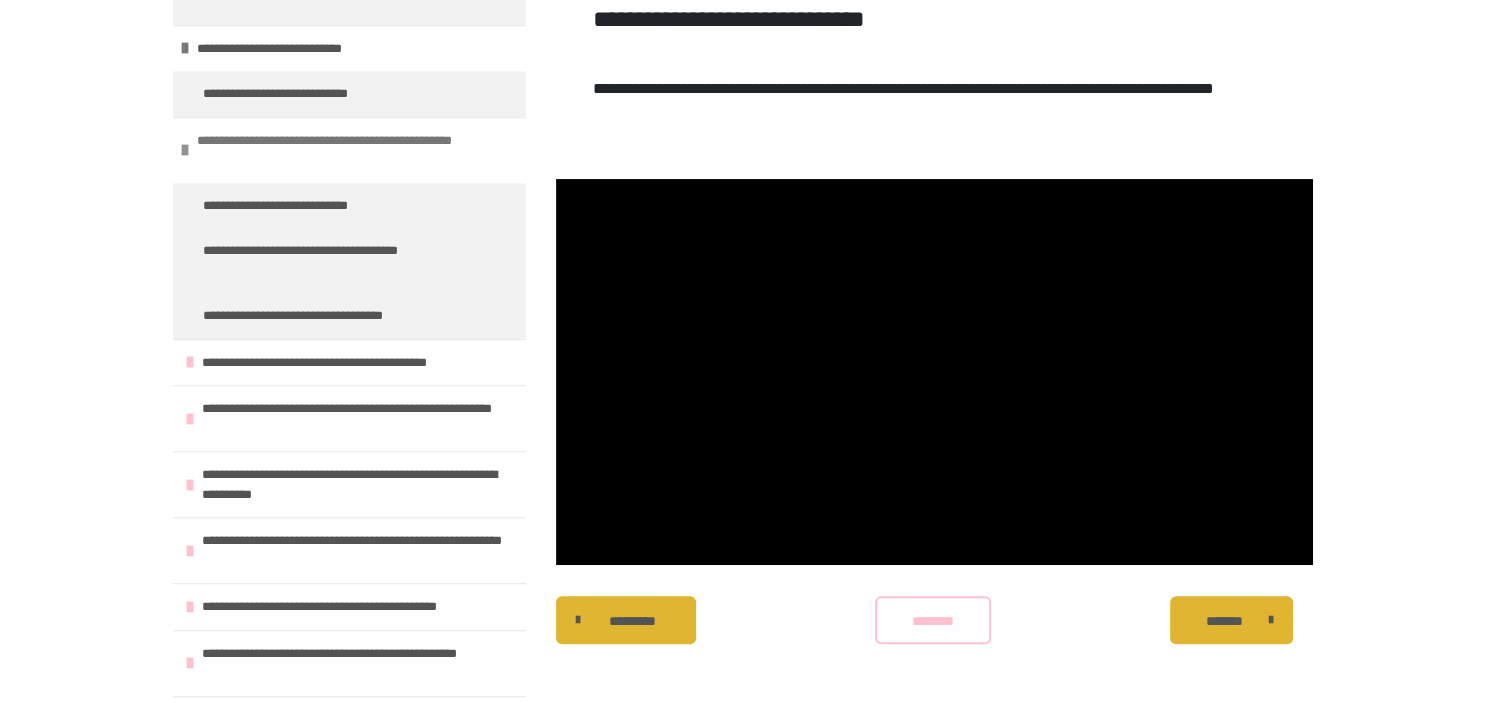 scroll, scrollTop: 1148, scrollLeft: 0, axis: vertical 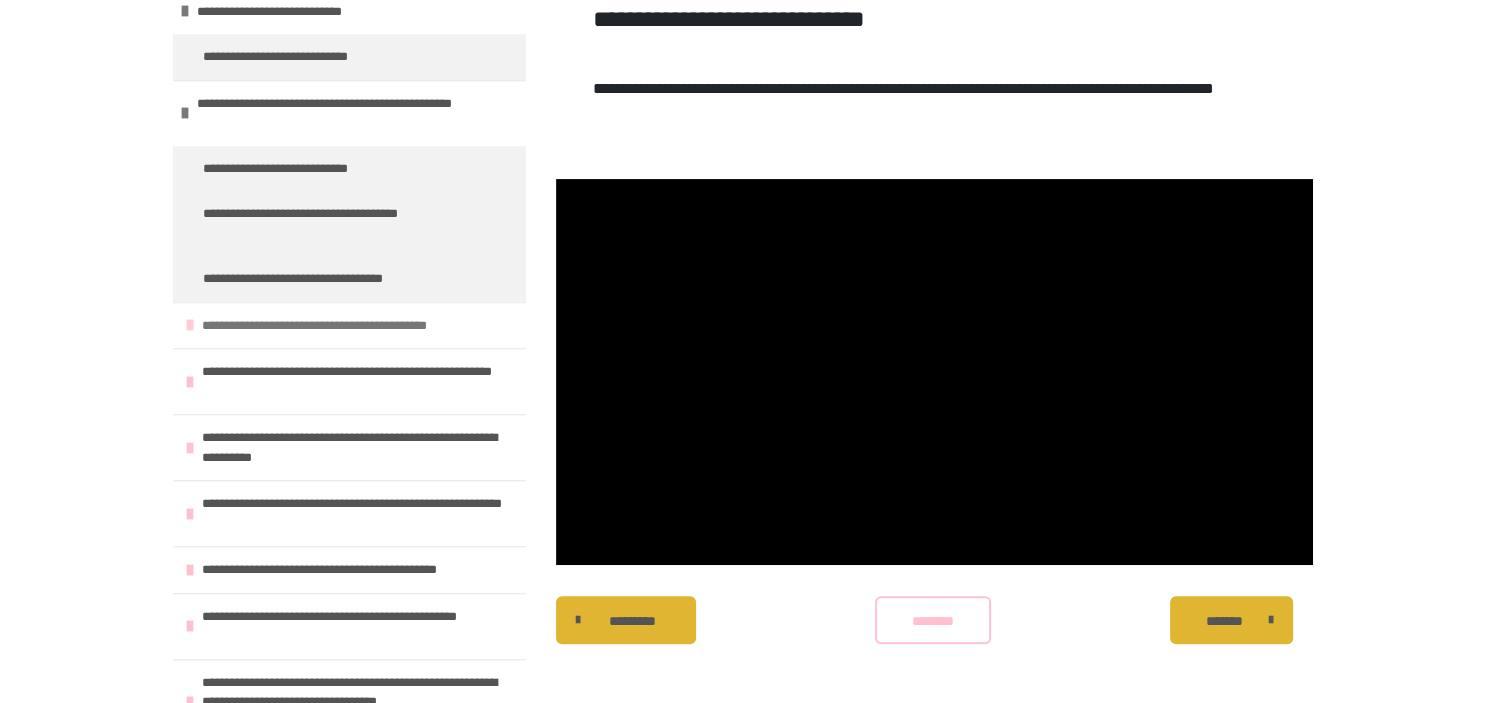 click at bounding box center (190, 325) 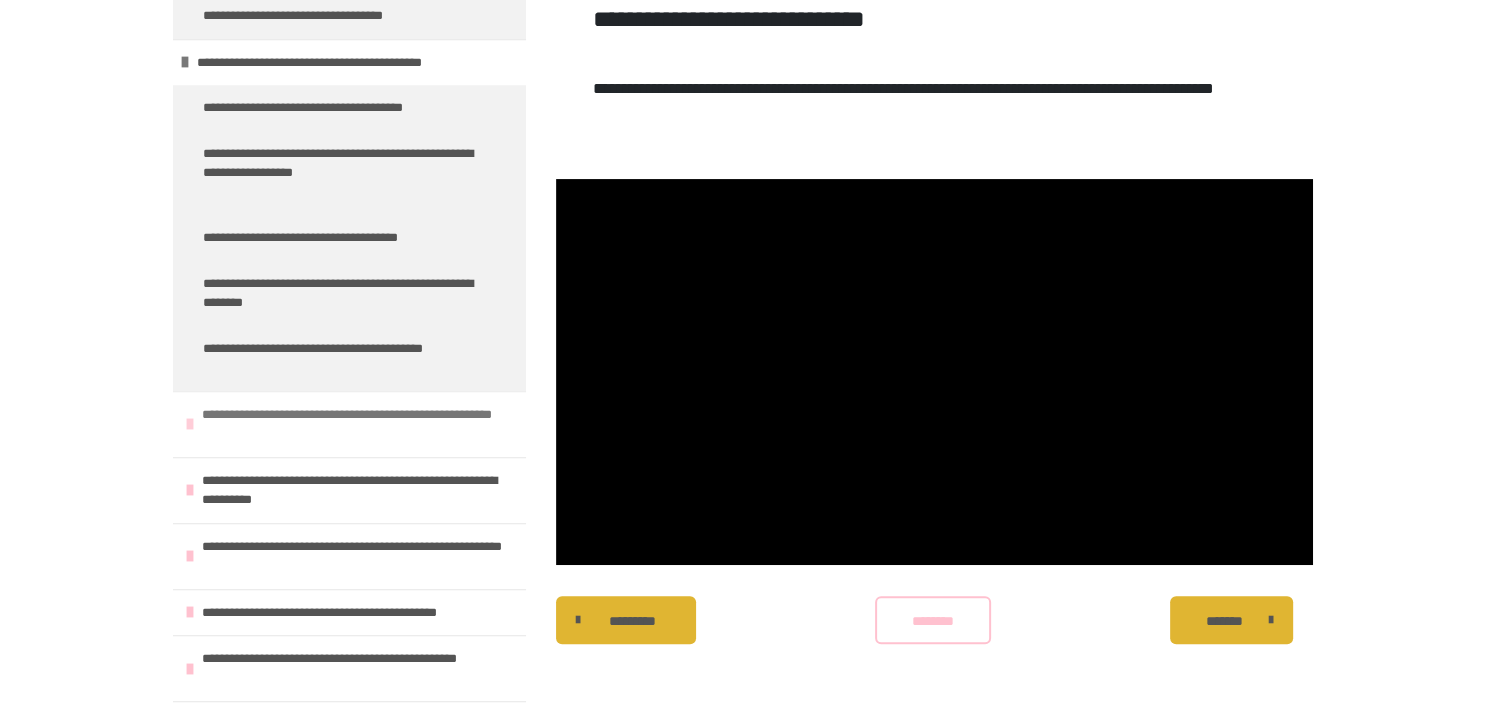 scroll, scrollTop: 1804, scrollLeft: 0, axis: vertical 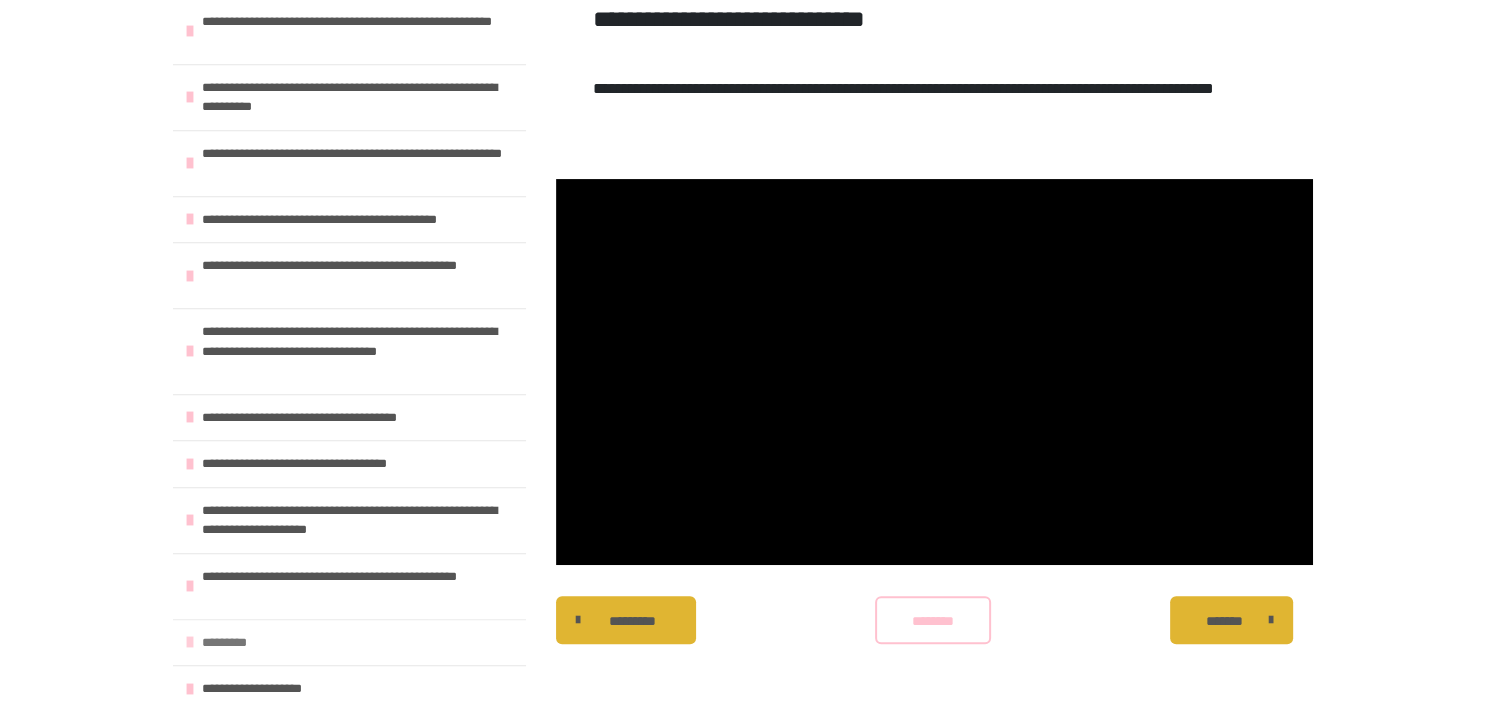 click at bounding box center (190, 642) 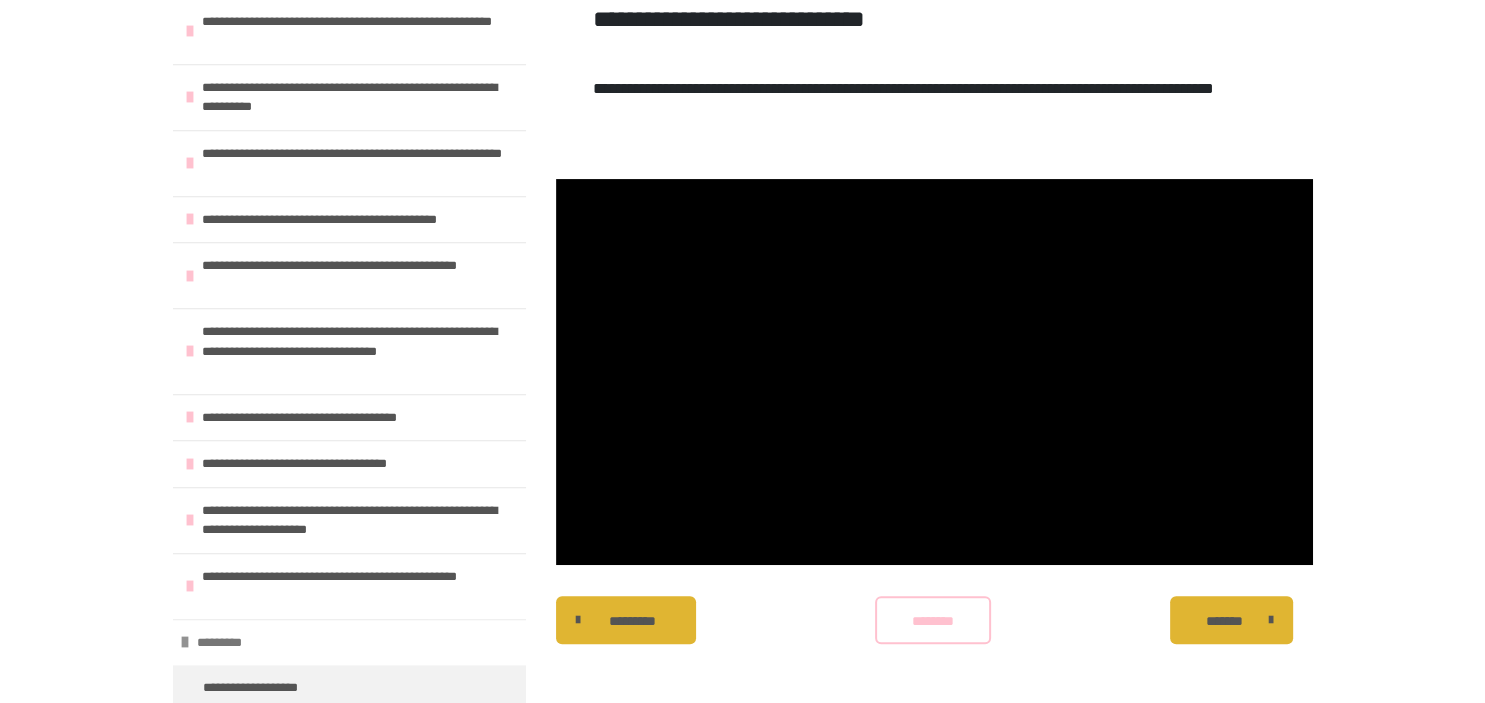 scroll, scrollTop: 1849, scrollLeft: 0, axis: vertical 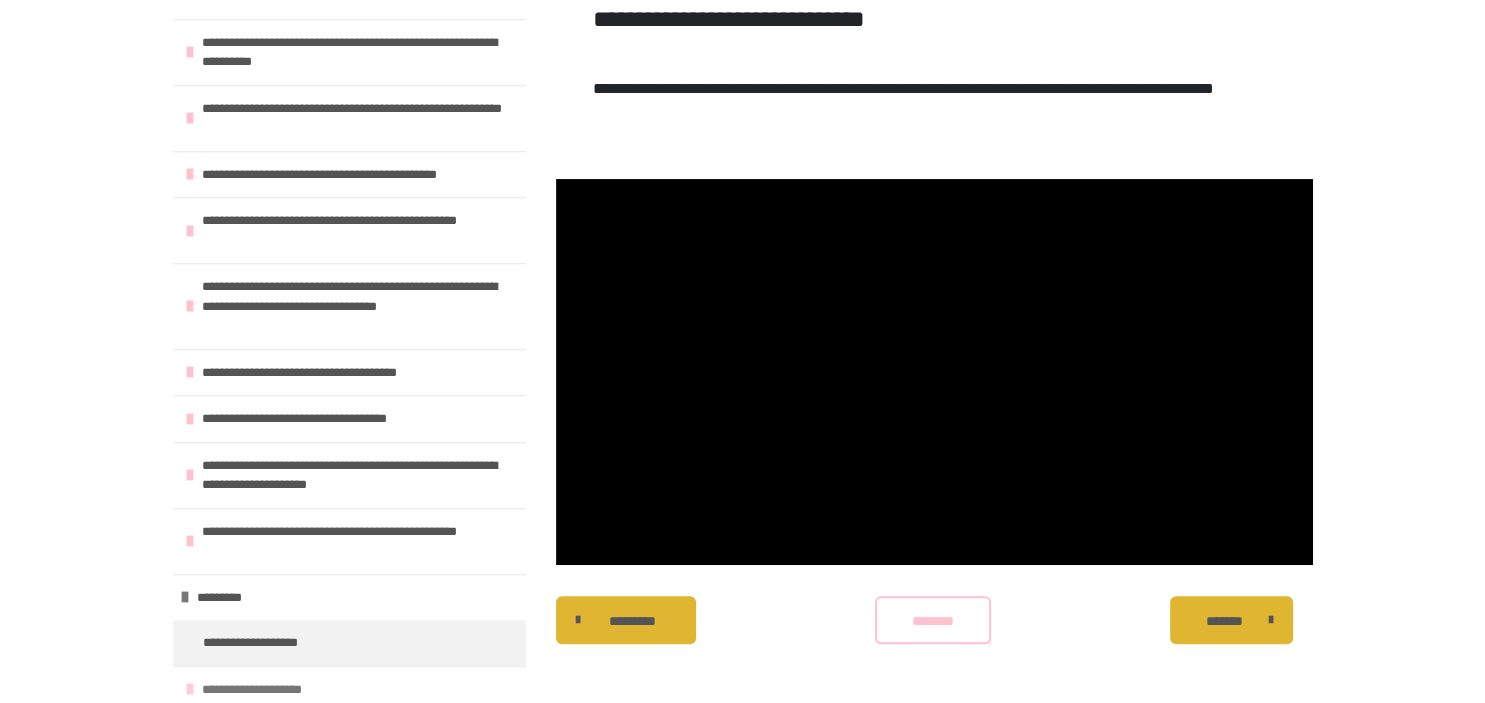 click at bounding box center (190, 689) 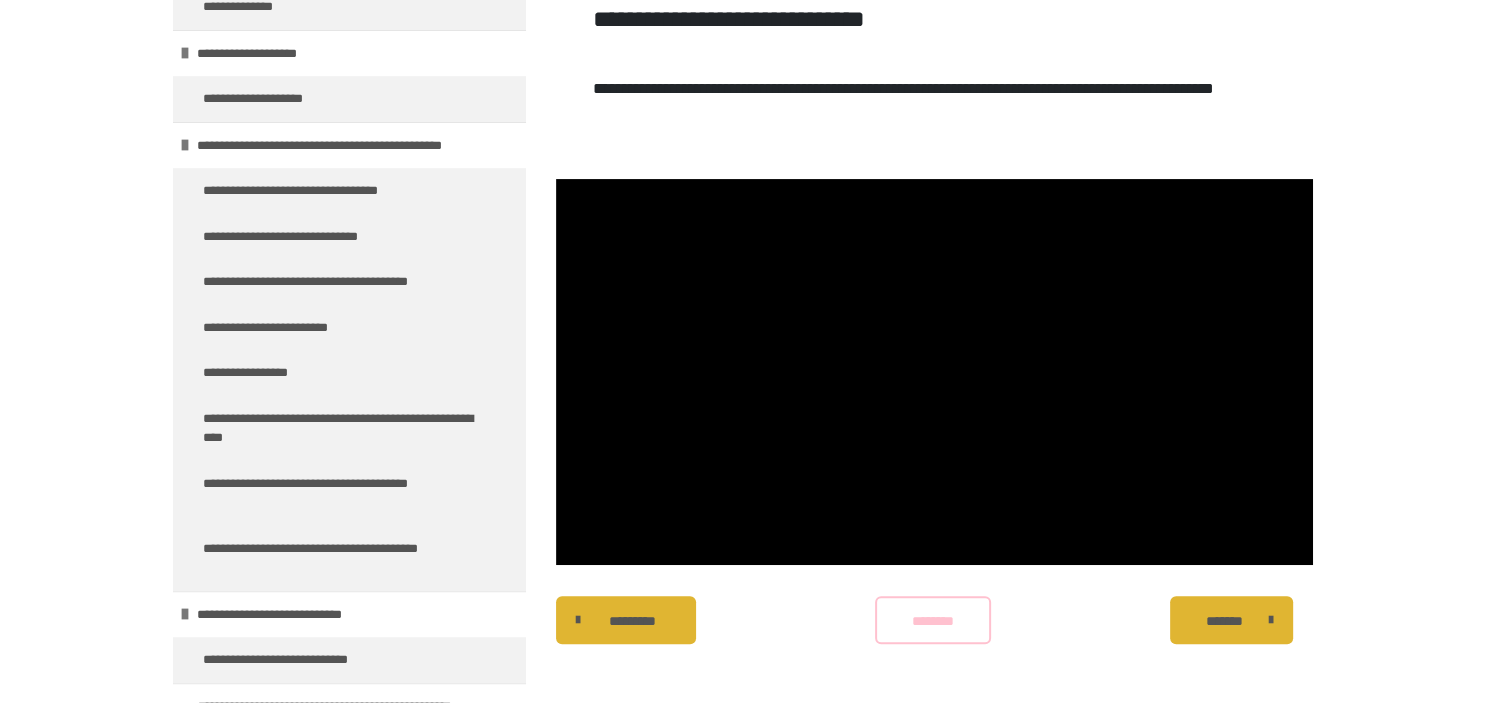 scroll, scrollTop: 70, scrollLeft: 0, axis: vertical 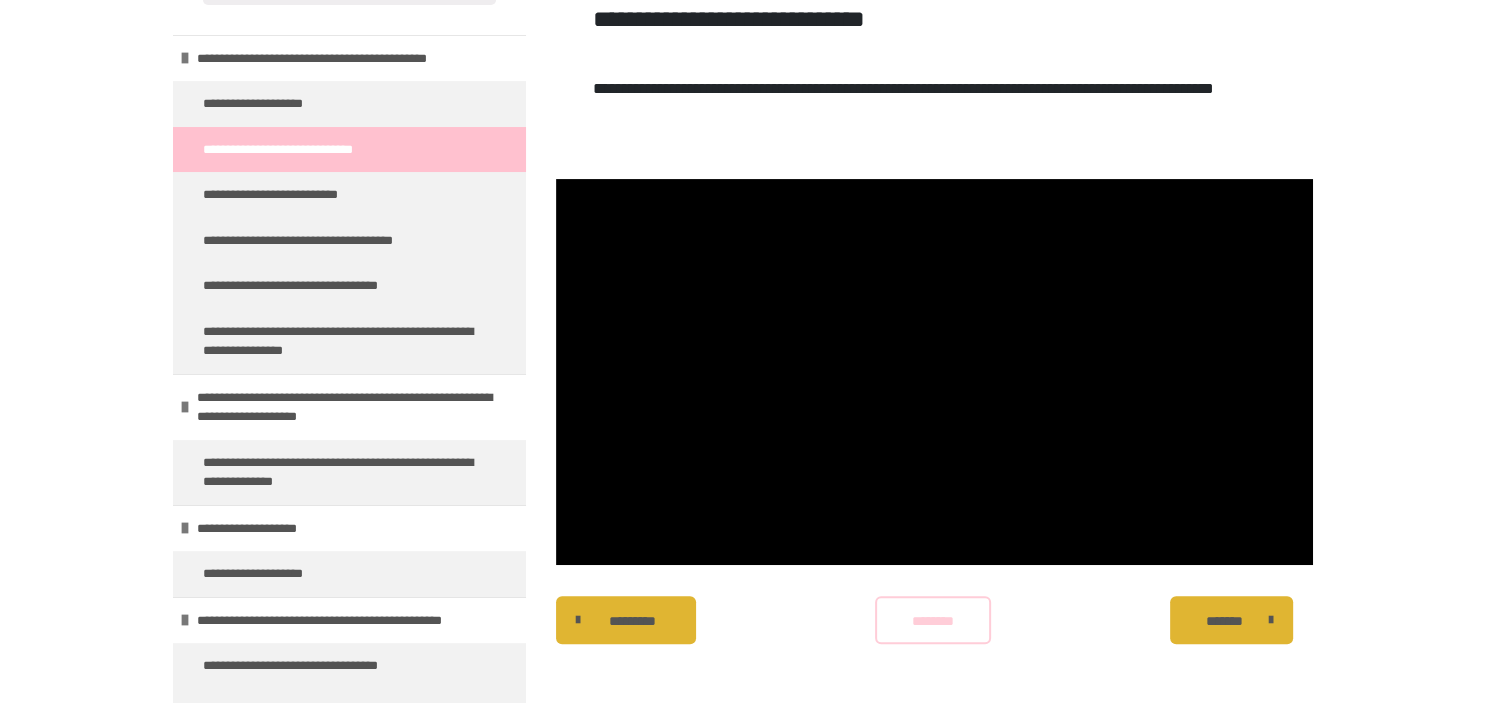 click on "********" at bounding box center (933, 621) 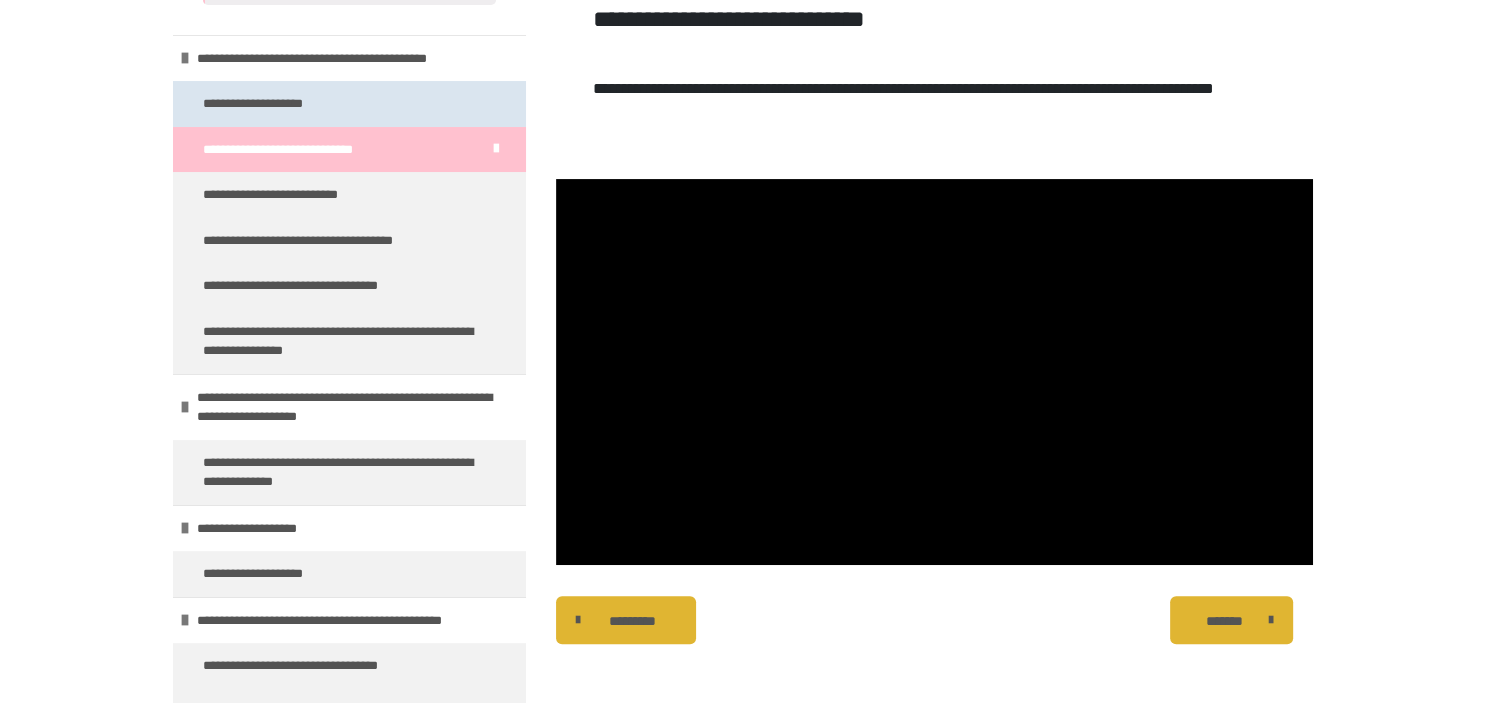 click on "**********" at bounding box center (275, 104) 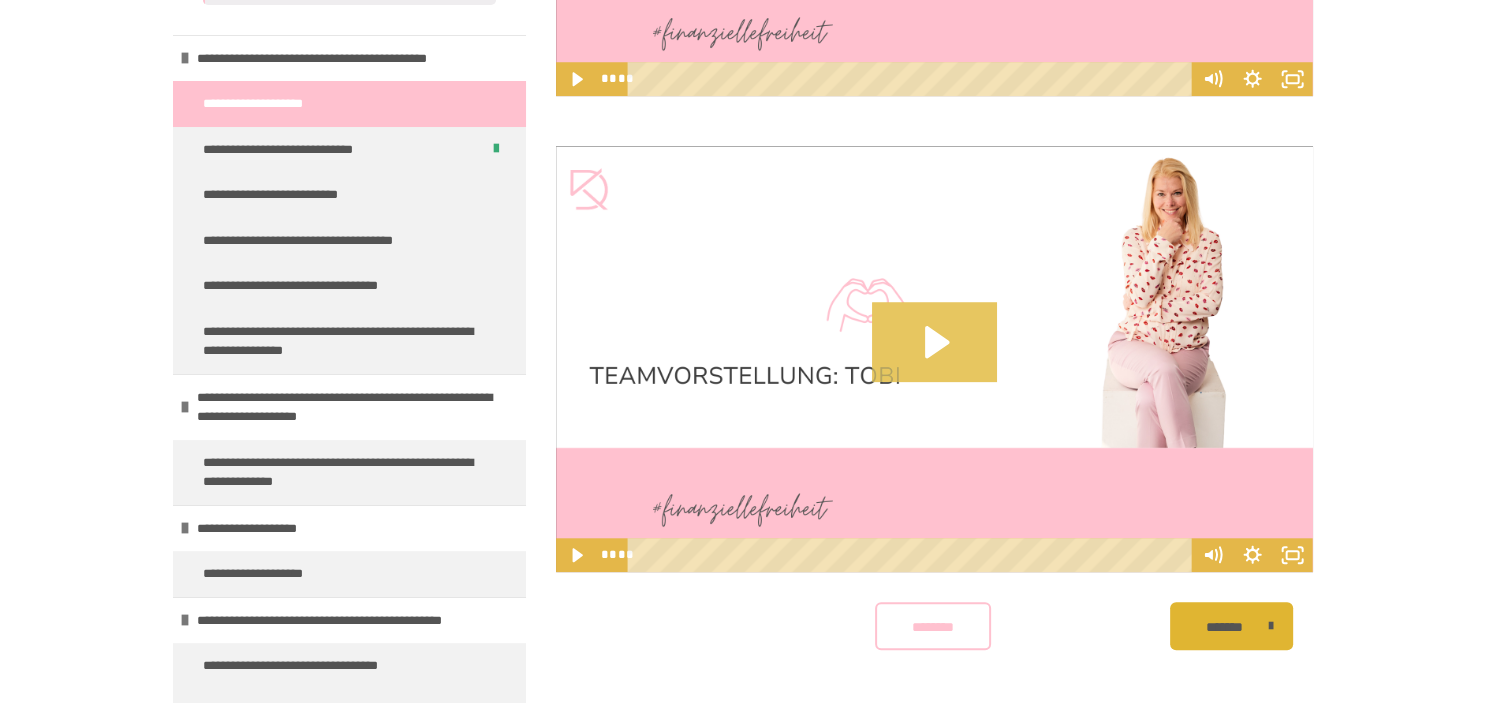 scroll, scrollTop: 1776, scrollLeft: 0, axis: vertical 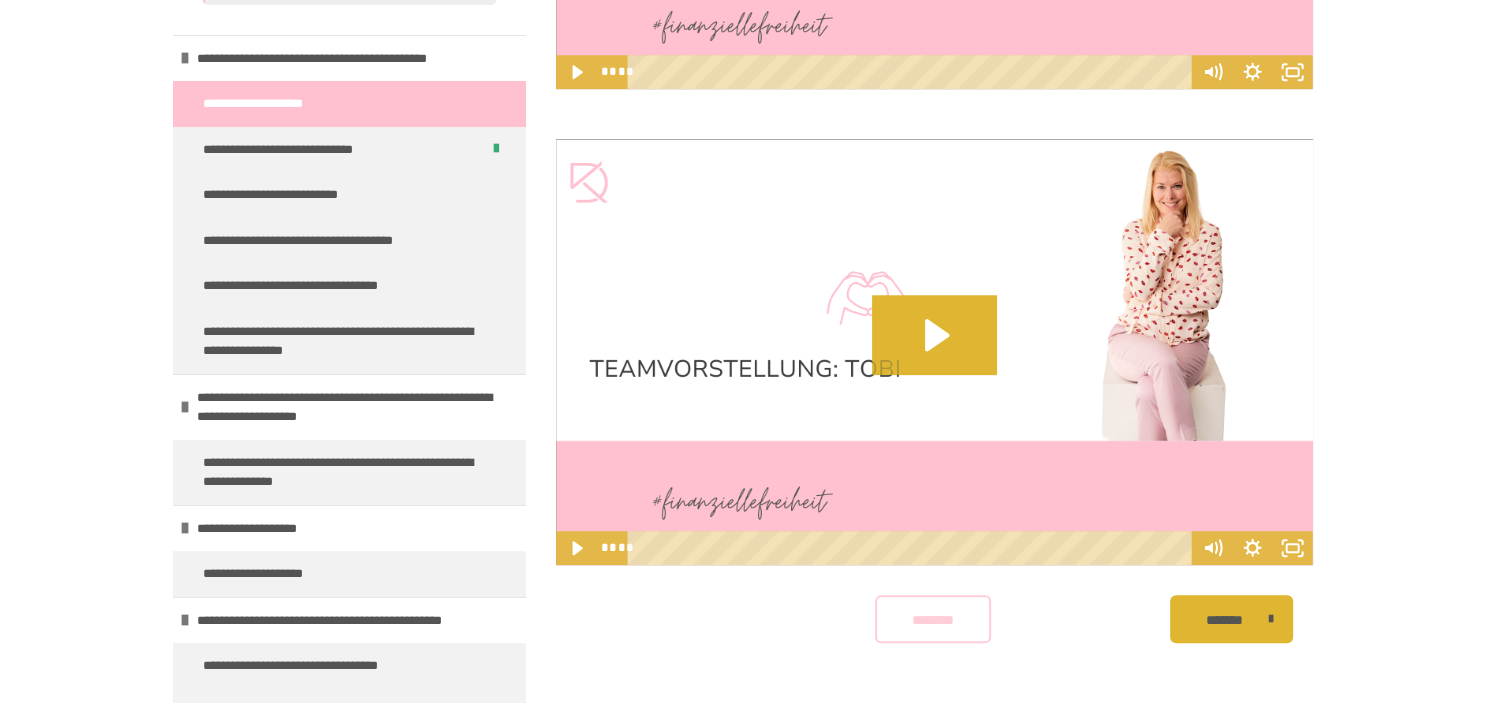 drag, startPoint x: 950, startPoint y: 622, endPoint x: 962, endPoint y: 612, distance: 15.6205 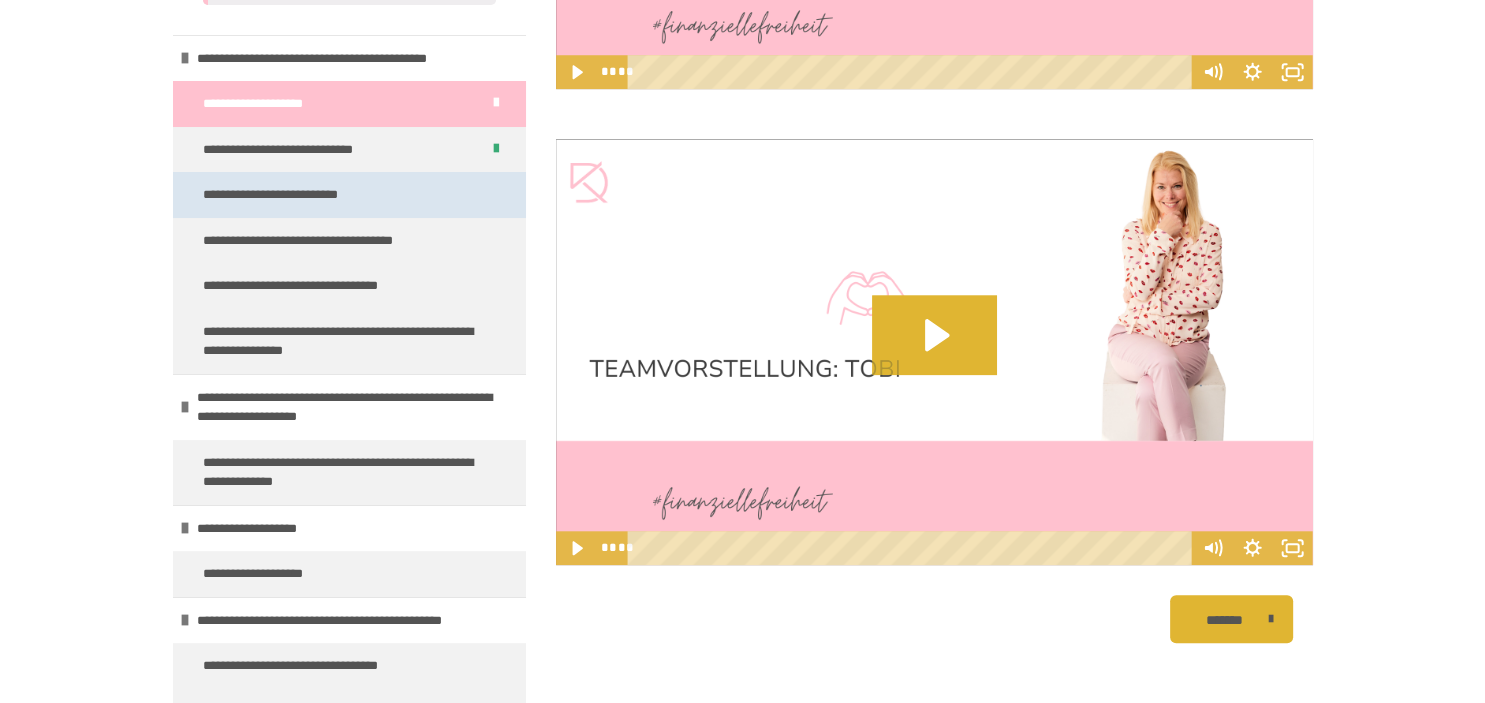 click on "**********" at bounding box center [296, 195] 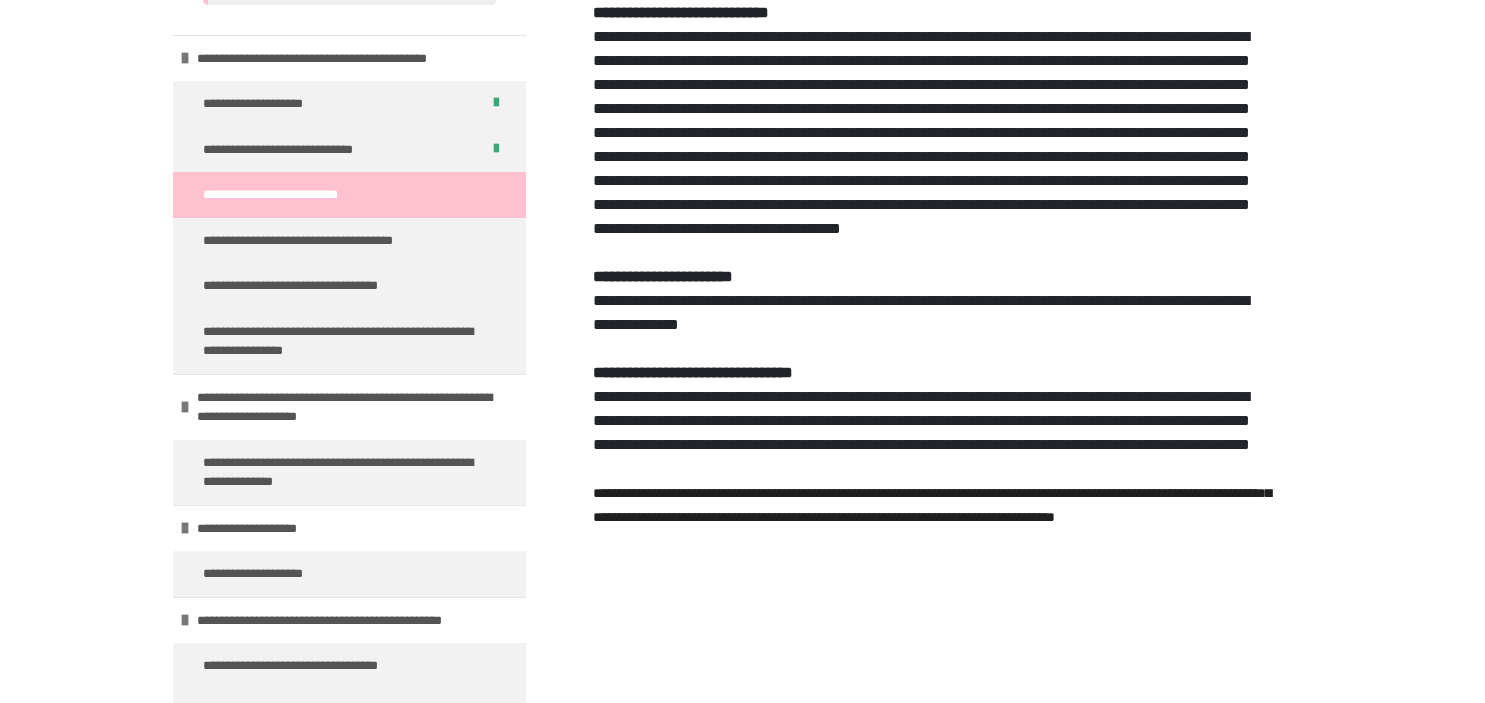scroll, scrollTop: 1057, scrollLeft: 0, axis: vertical 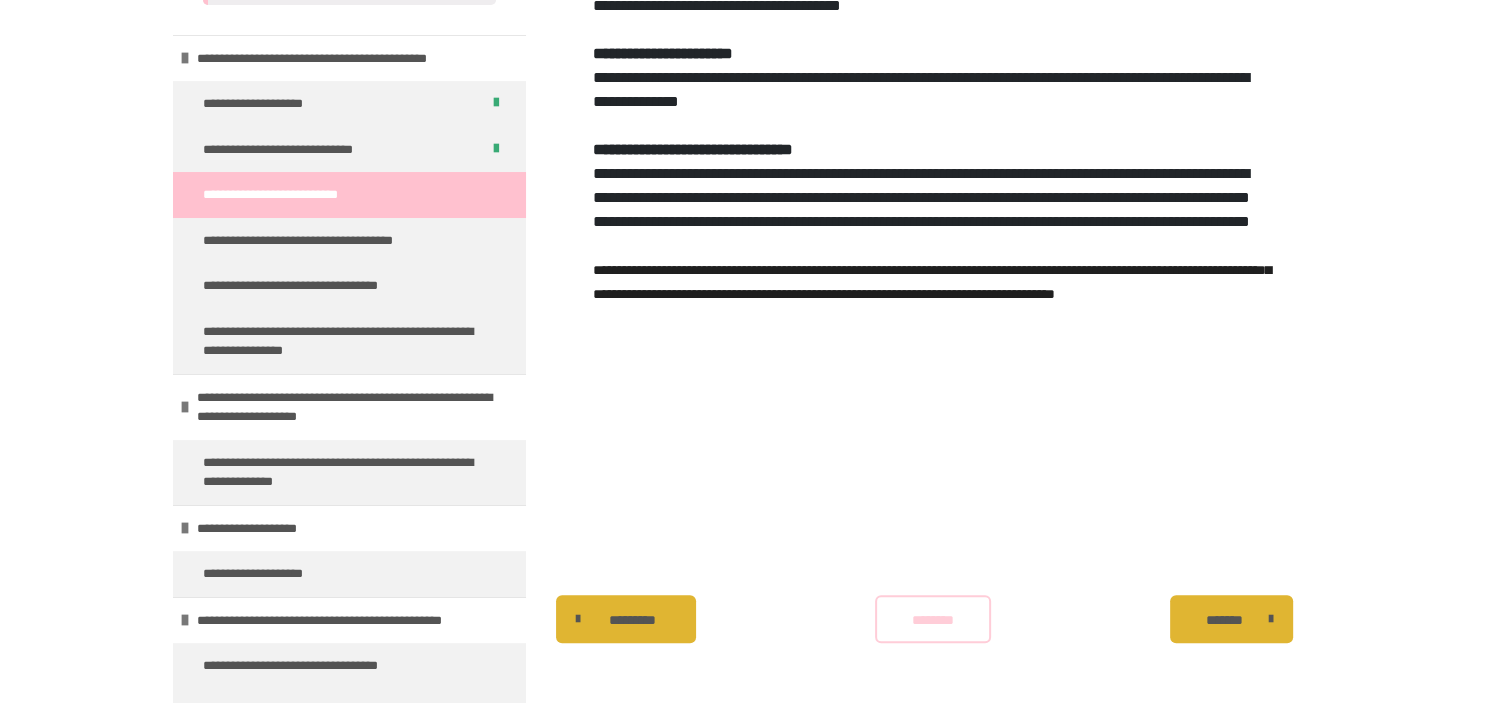click on "********" at bounding box center [933, 619] 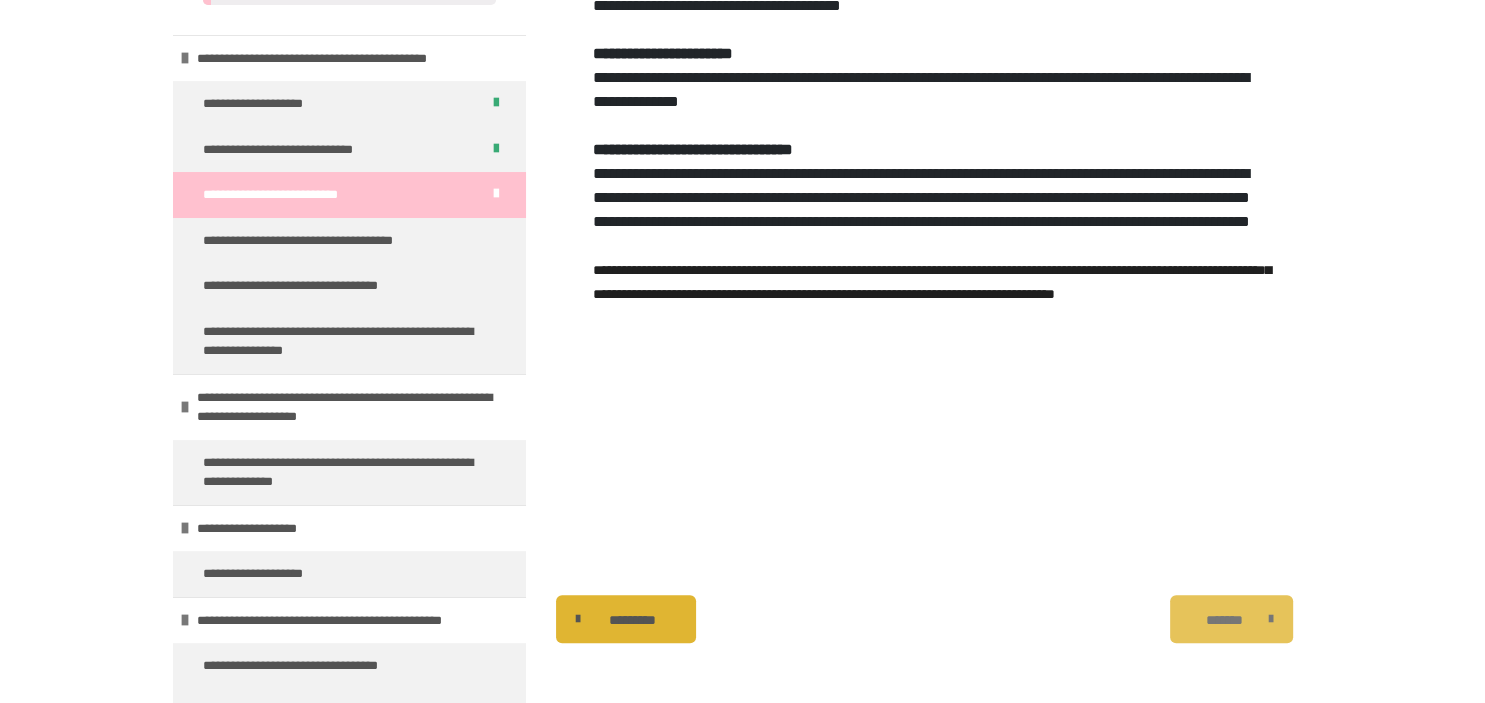 click on "*******" at bounding box center [1224, 620] 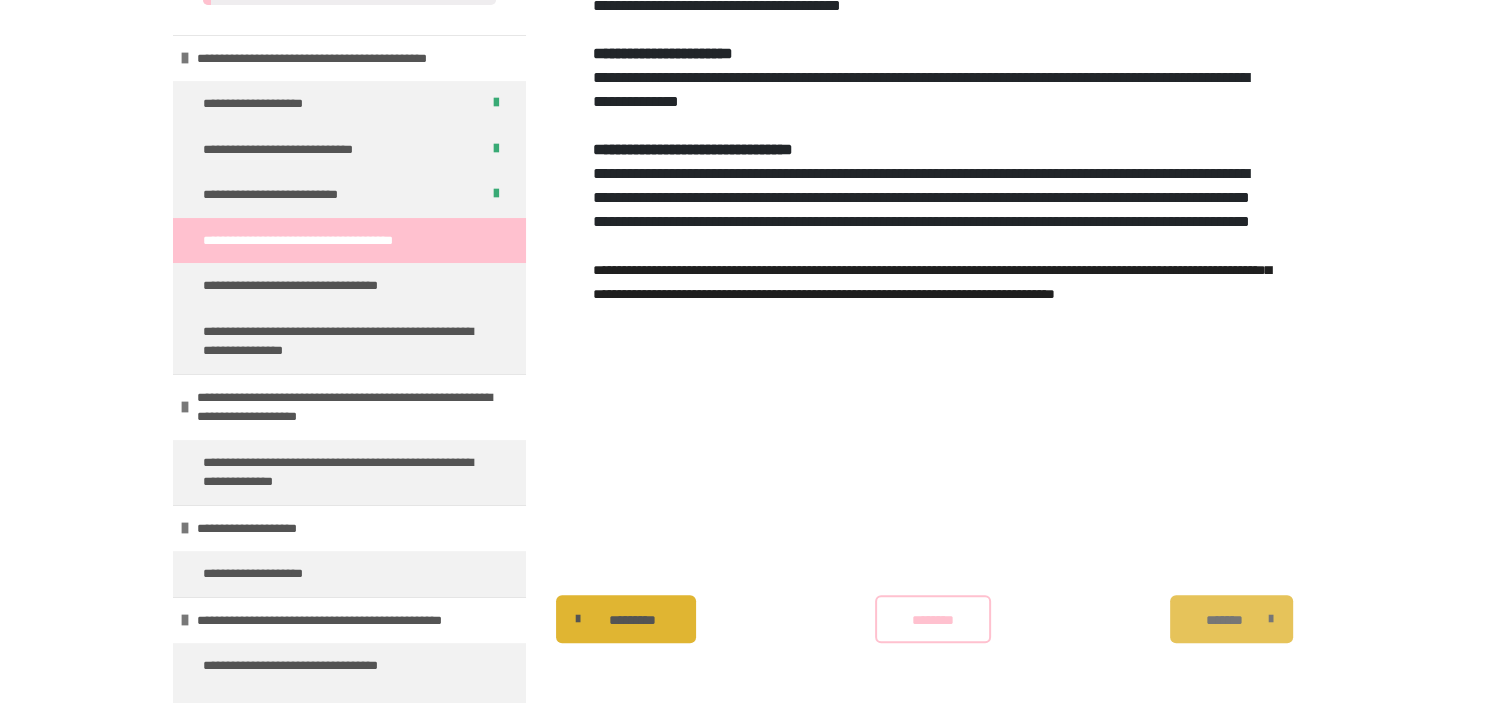 scroll, scrollTop: 503, scrollLeft: 0, axis: vertical 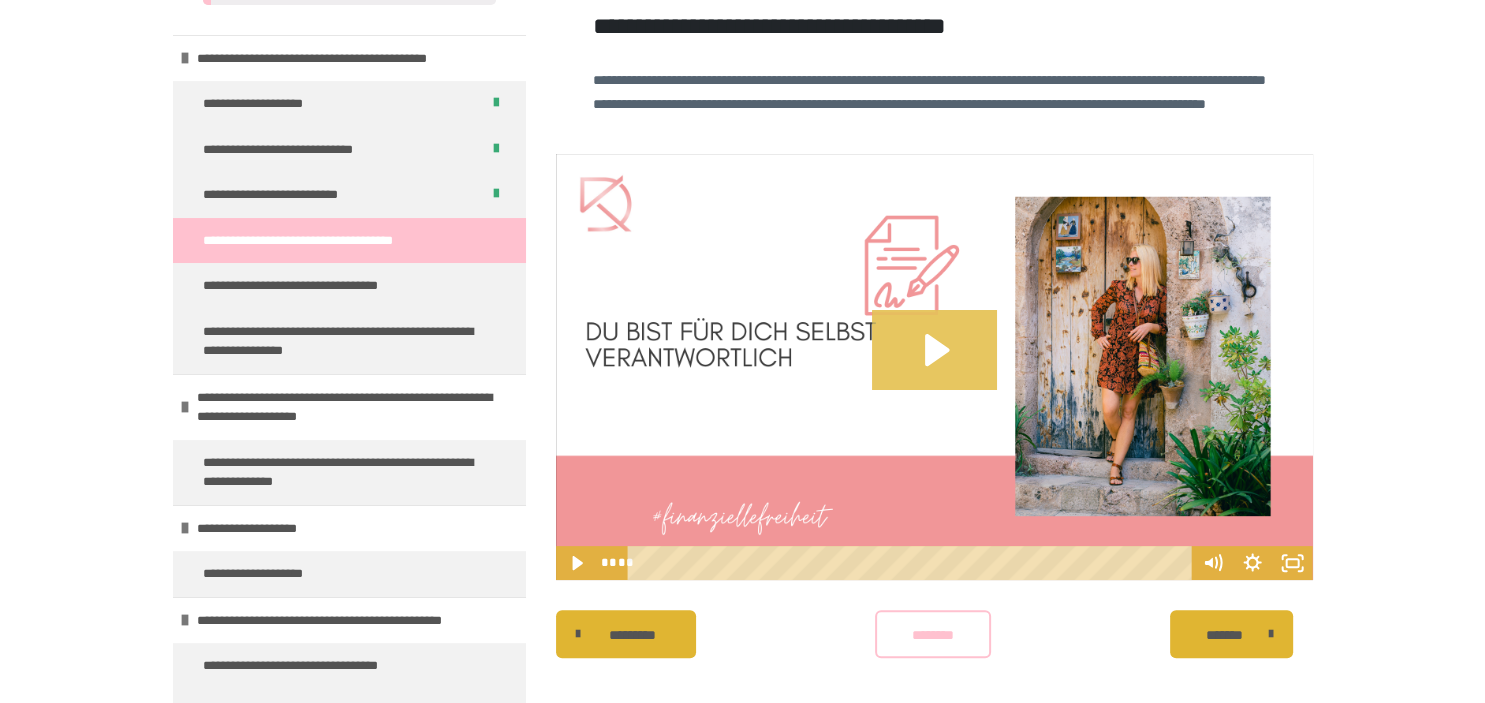 click 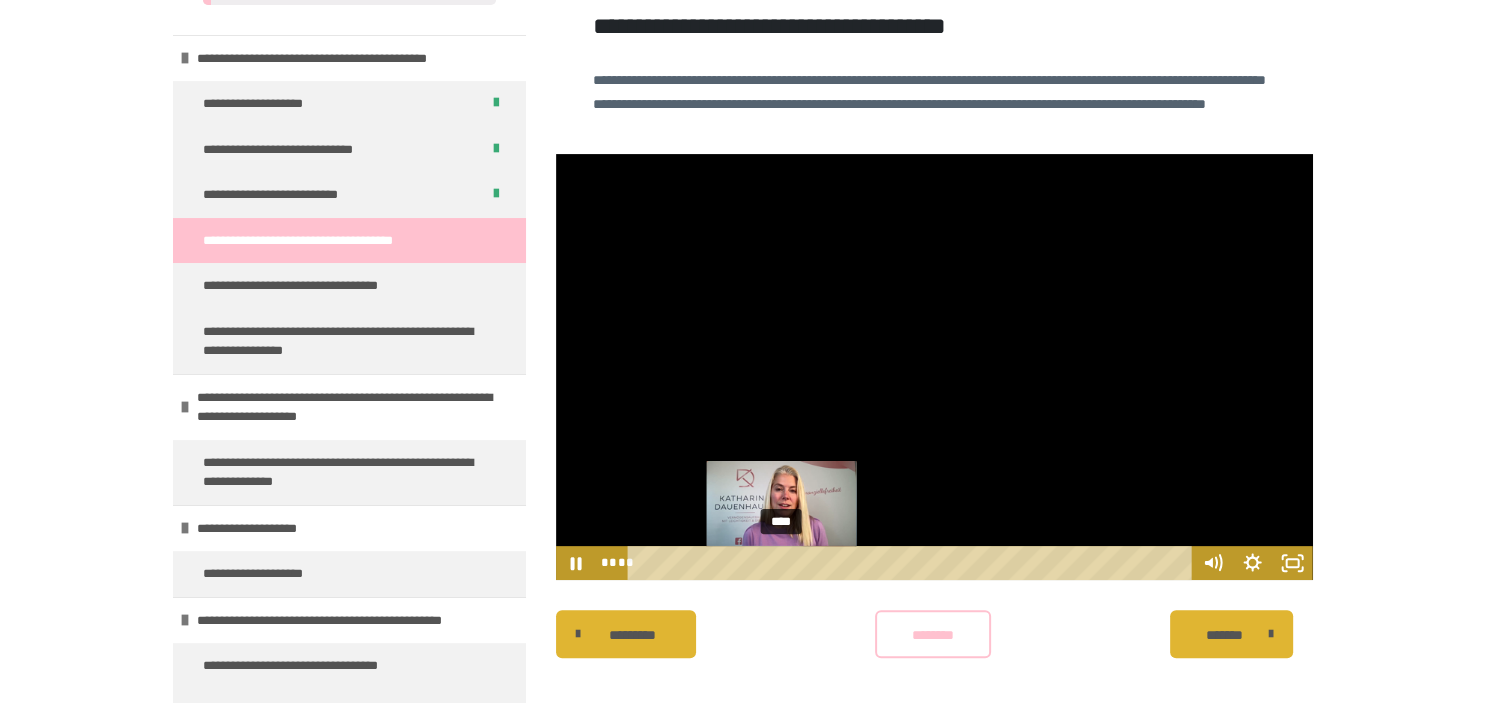 drag, startPoint x: 796, startPoint y: 586, endPoint x: 780, endPoint y: 591, distance: 16.763054 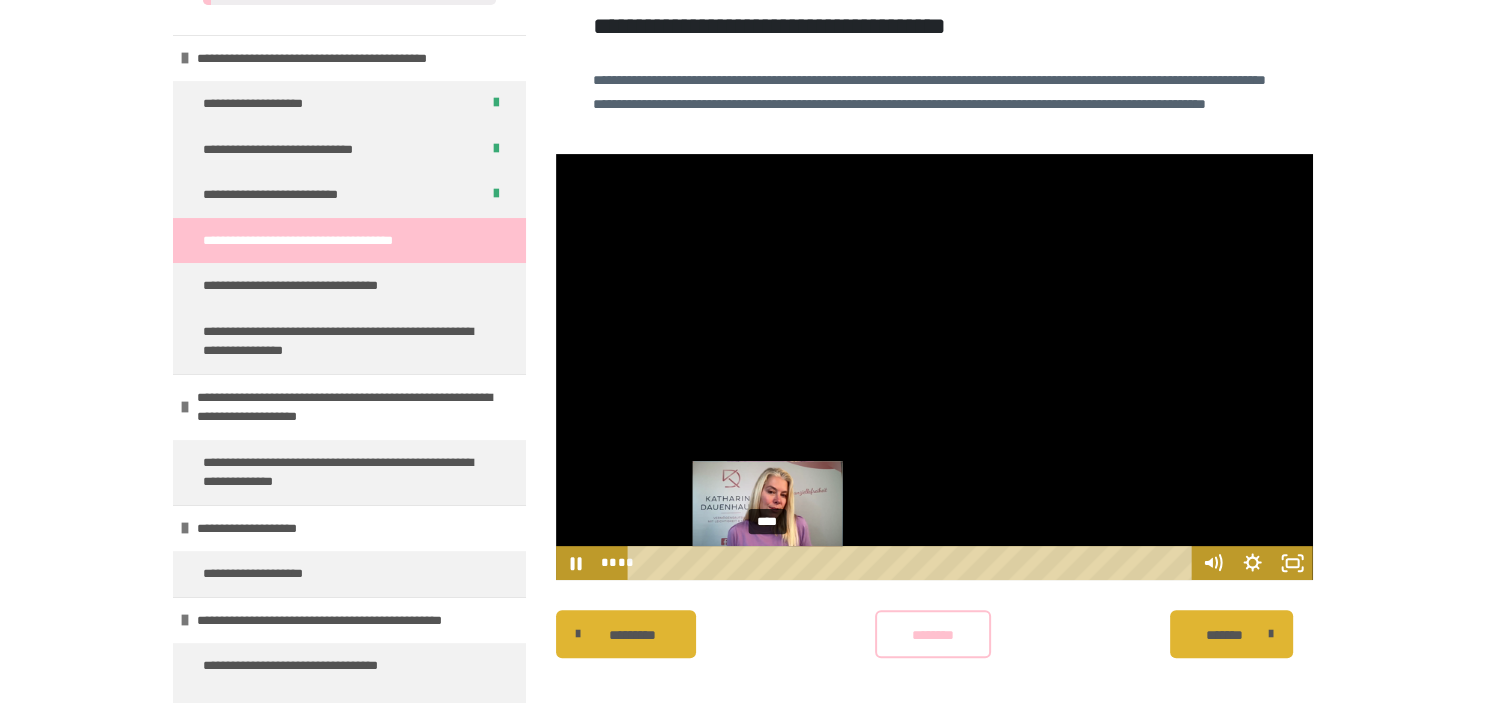 drag, startPoint x: 781, startPoint y: 583, endPoint x: 767, endPoint y: 590, distance: 15.652476 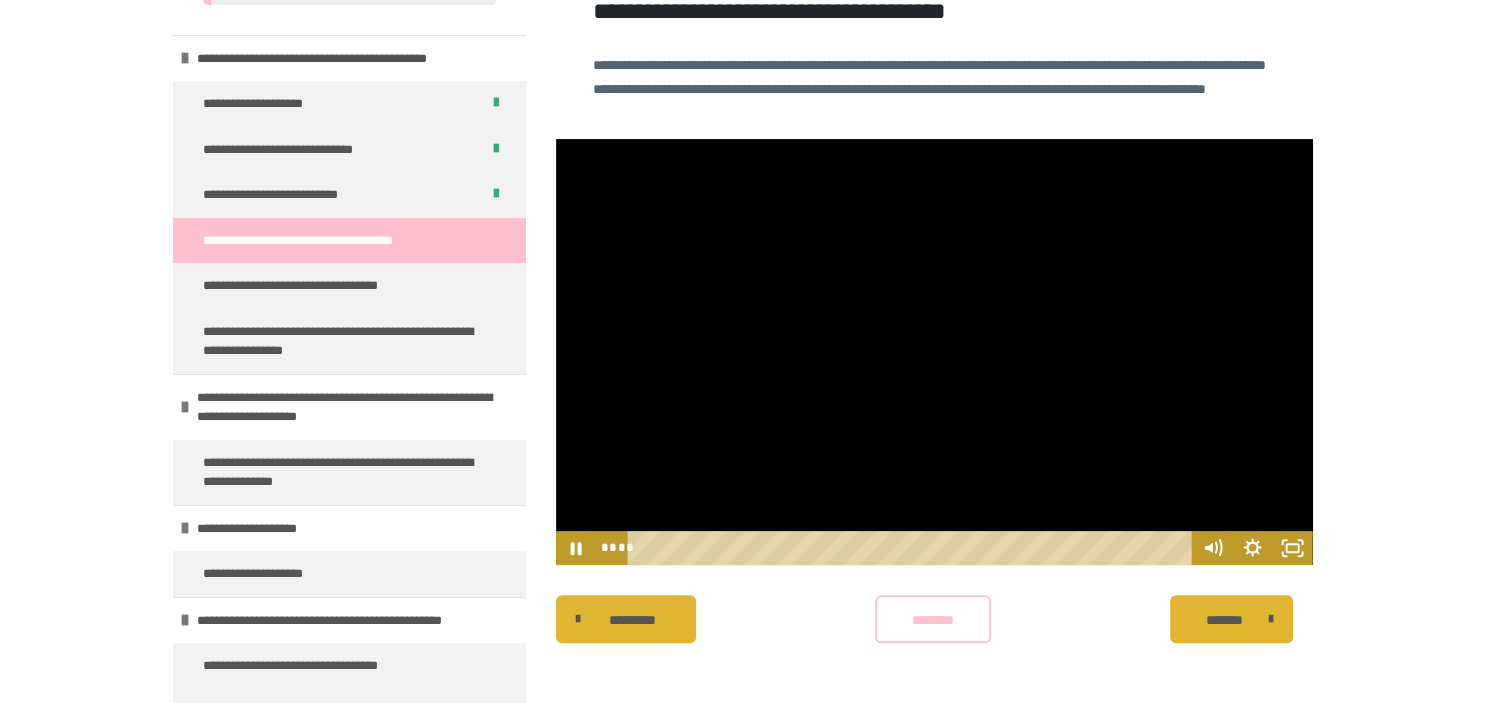 scroll, scrollTop: 541, scrollLeft: 0, axis: vertical 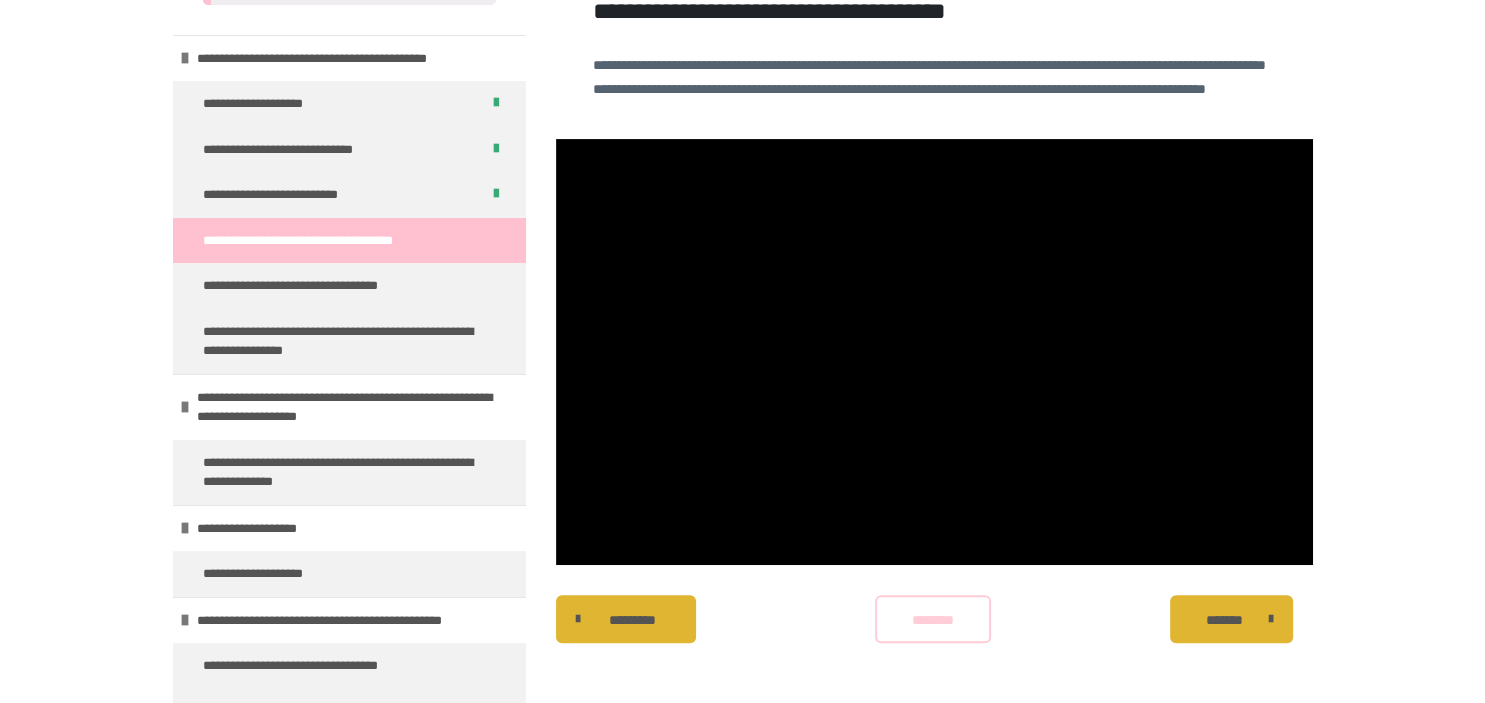 click on "********" at bounding box center (933, 619) 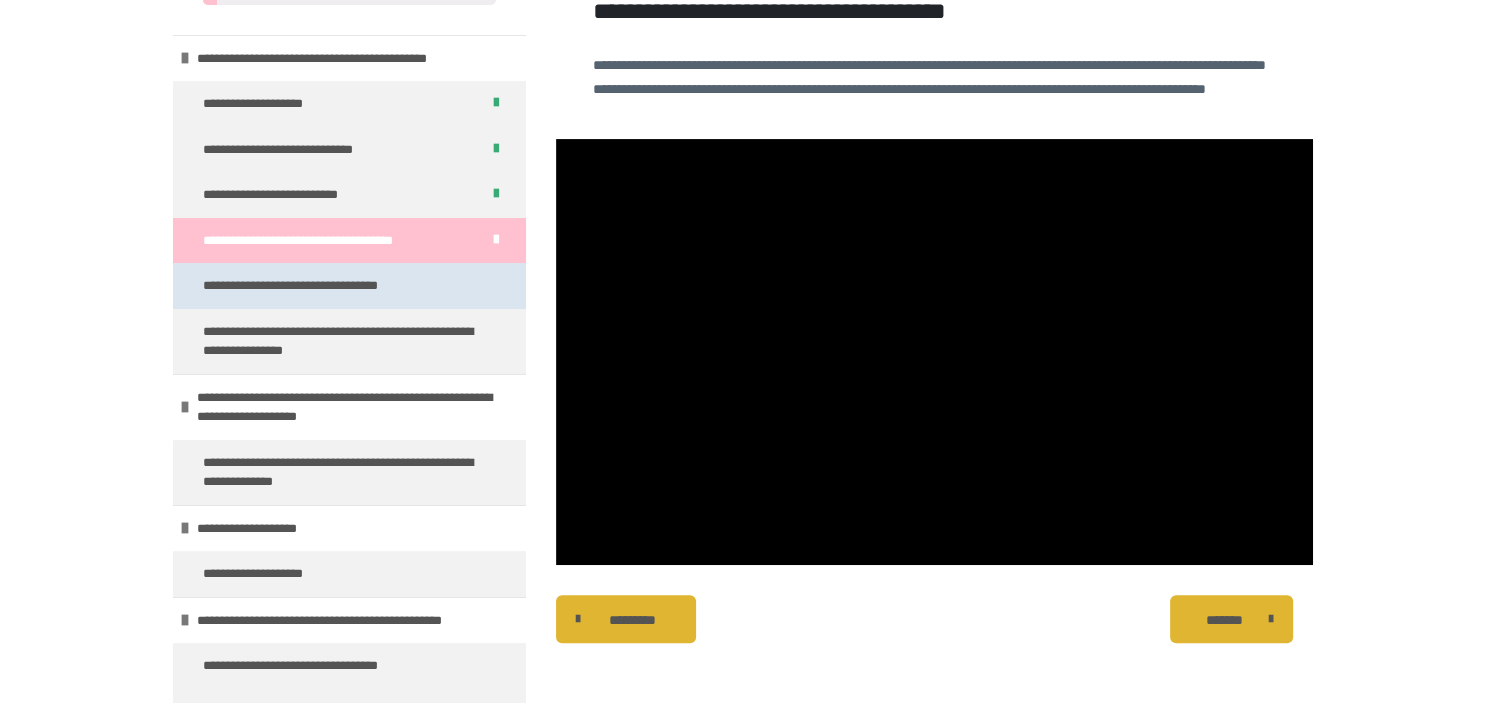 drag, startPoint x: 302, startPoint y: 282, endPoint x: 319, endPoint y: 282, distance: 17 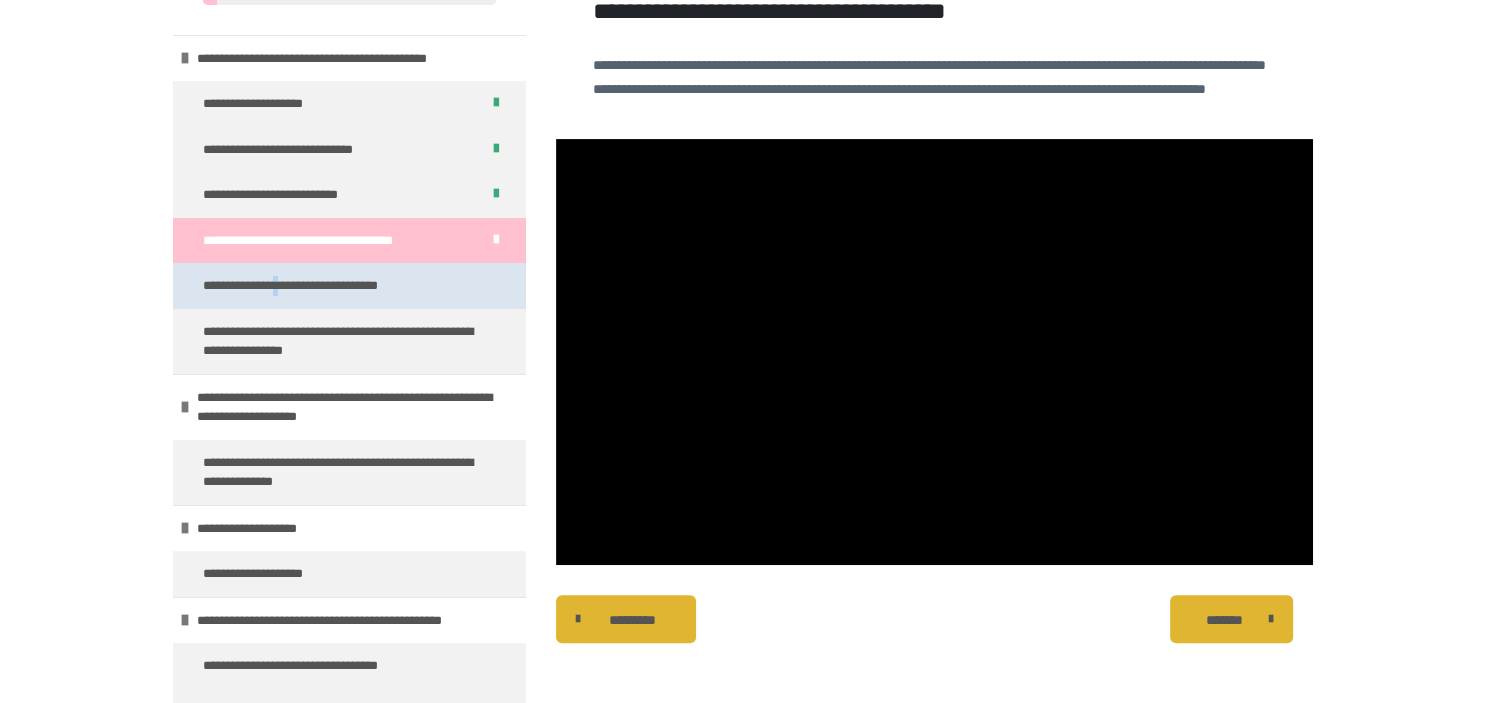 scroll, scrollTop: 373, scrollLeft: 0, axis: vertical 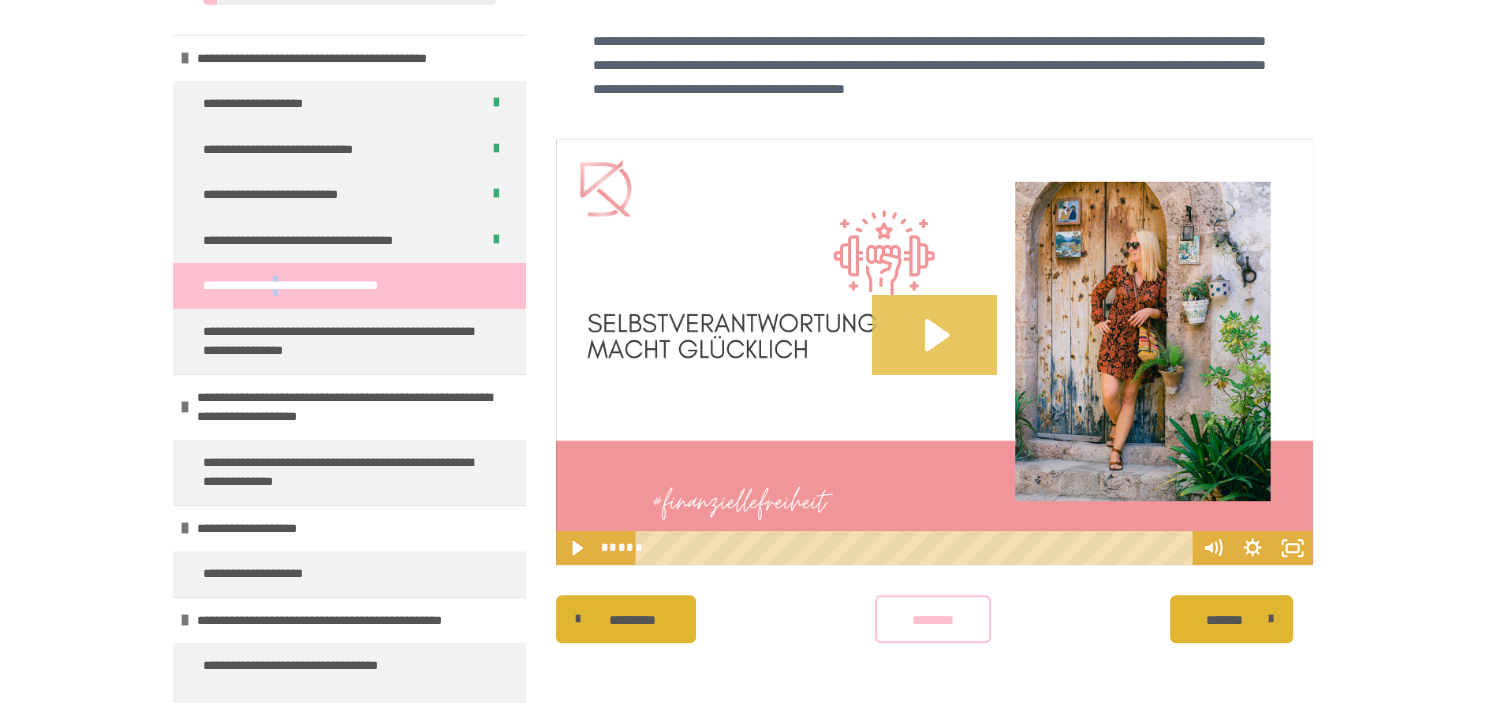 click 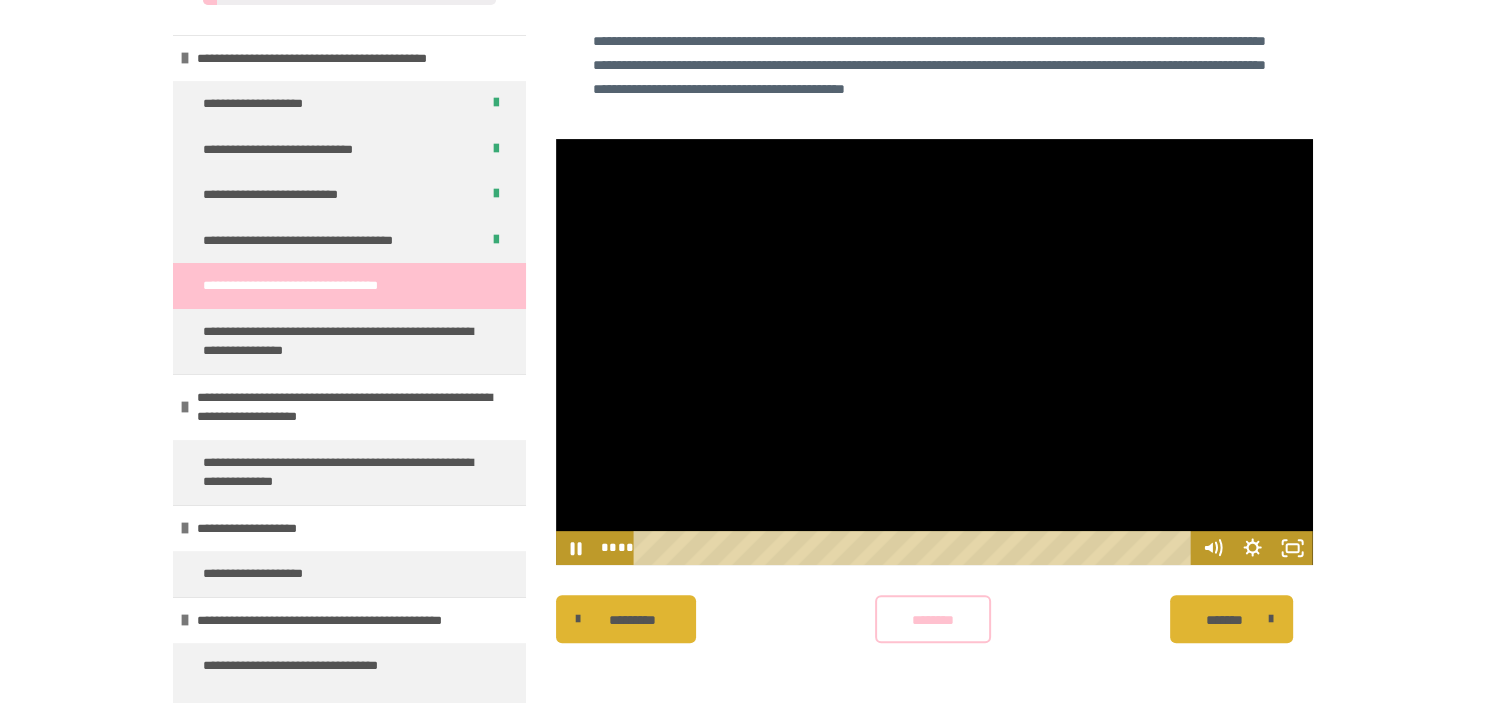 click on "********* ******** *******" at bounding box center [934, 619] 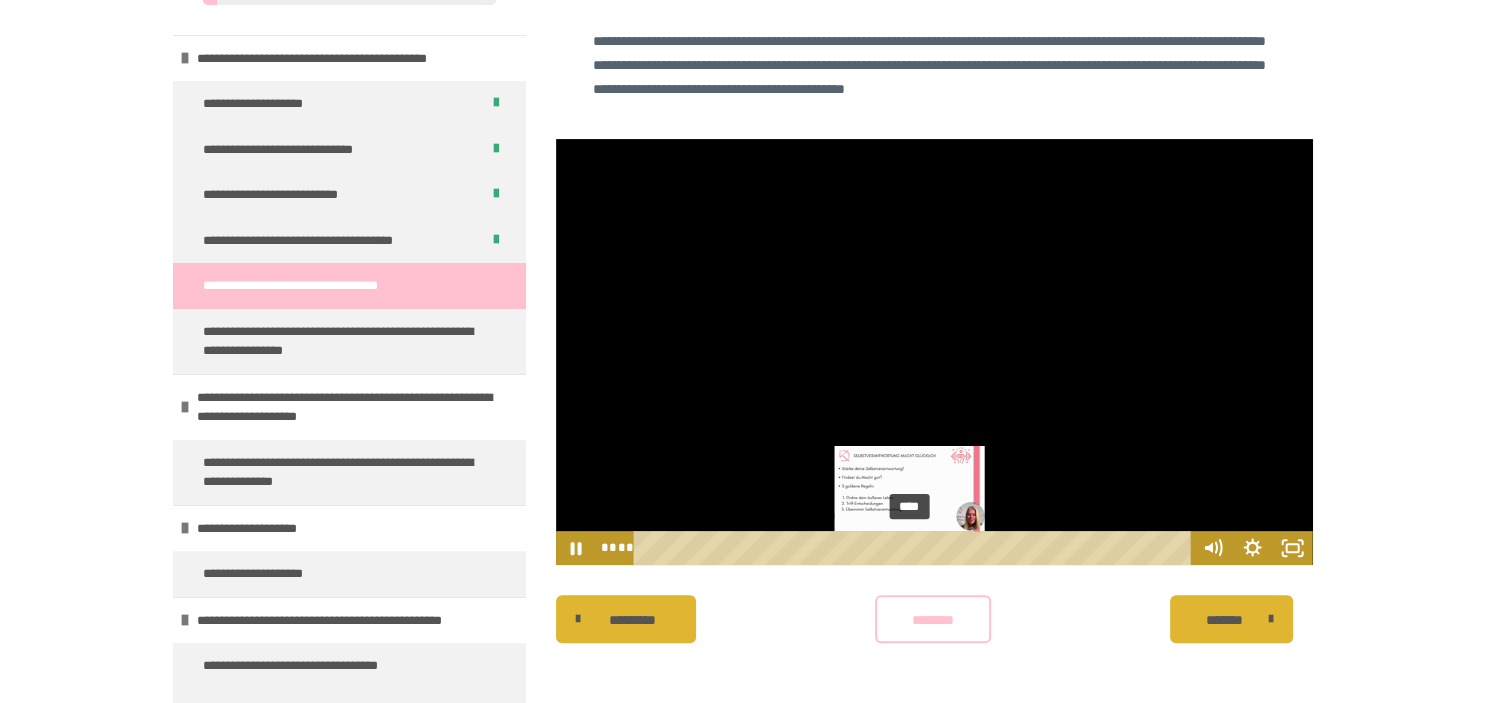 drag, startPoint x: 924, startPoint y: 544, endPoint x: 910, endPoint y: 546, distance: 14.142136 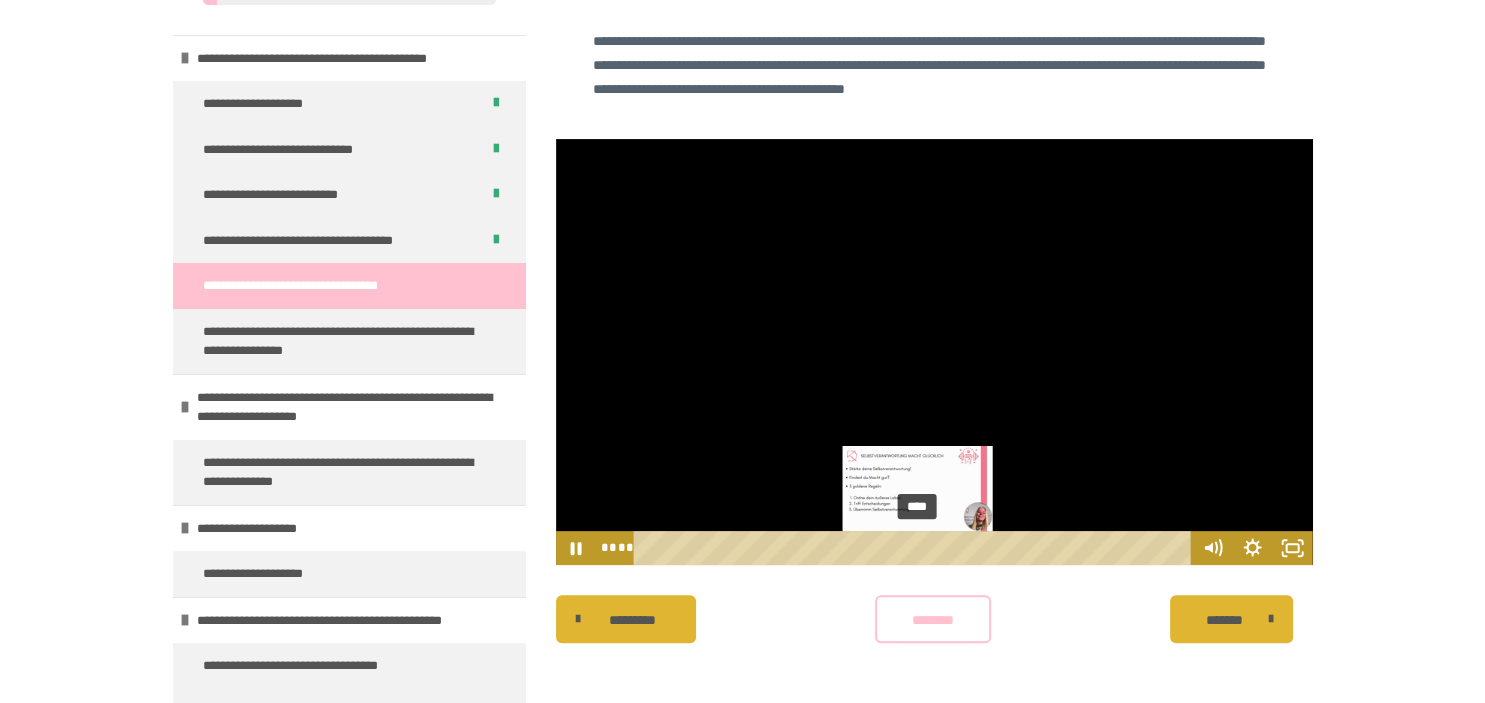 click at bounding box center [916, 547] 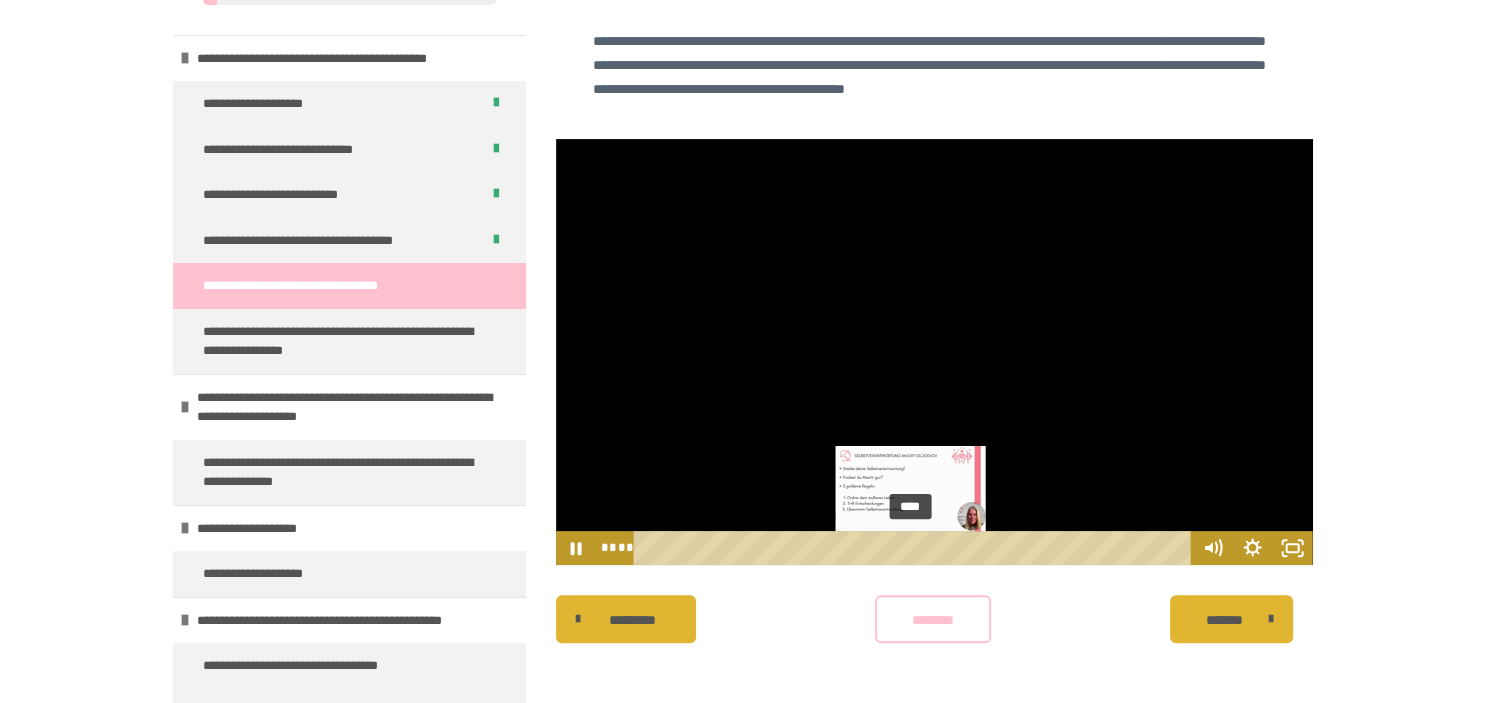 click on "****" at bounding box center (915, 548) 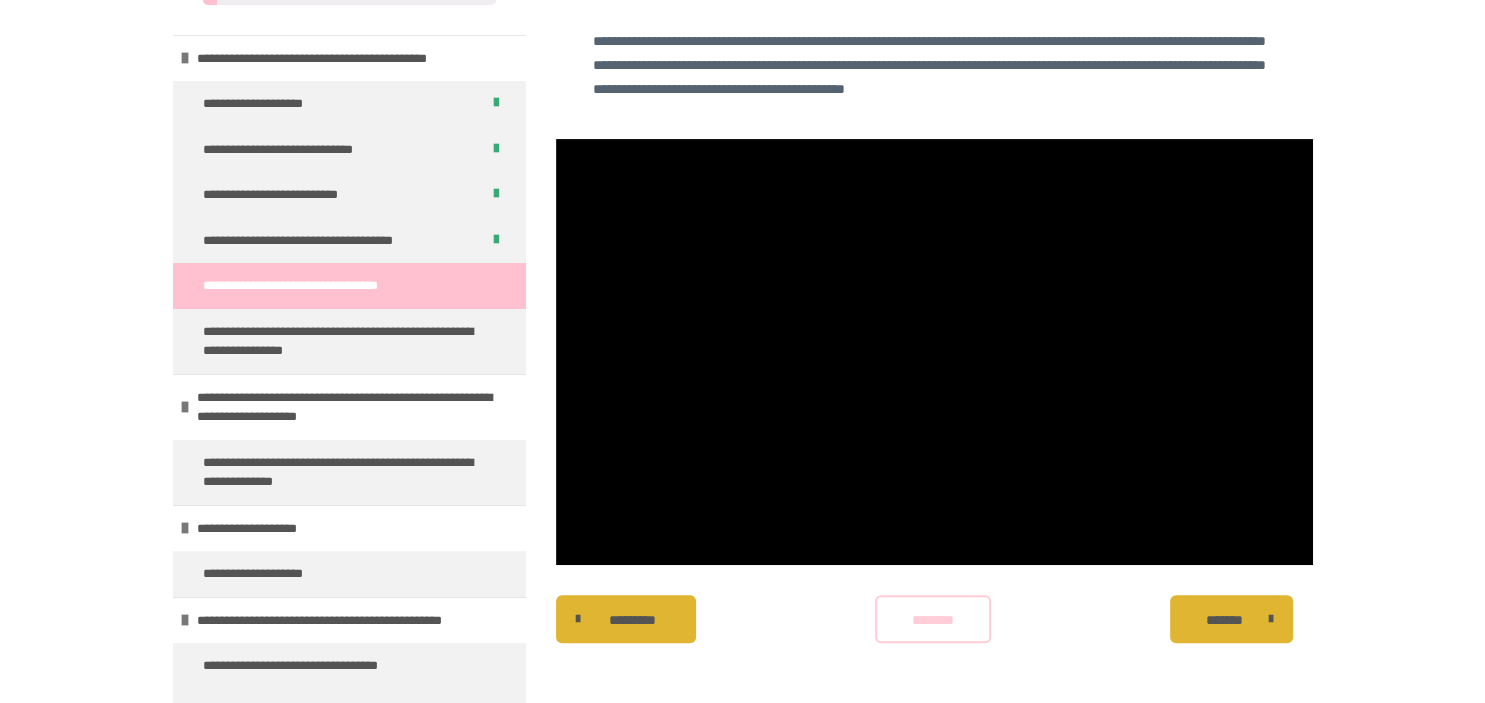 click on "********" at bounding box center (933, 620) 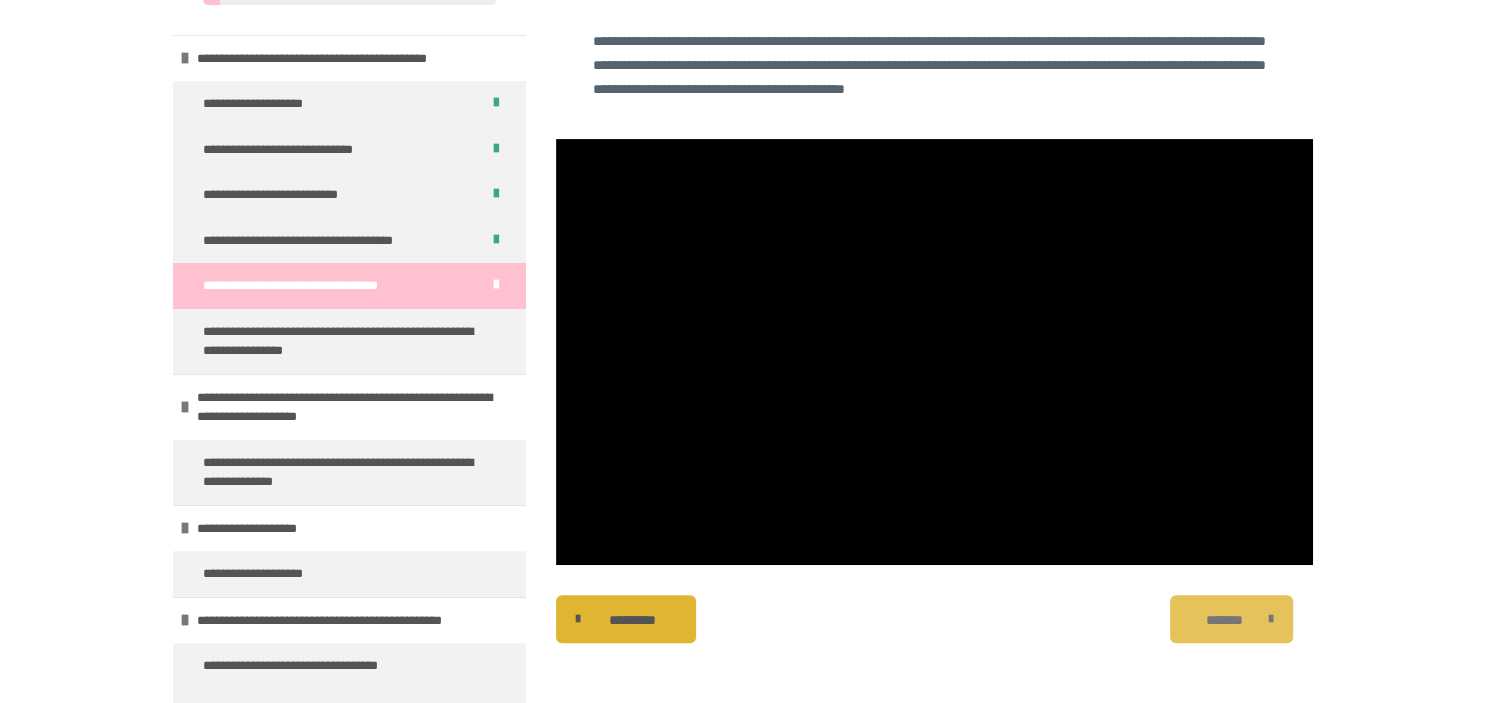 click on "*******" at bounding box center (1224, 620) 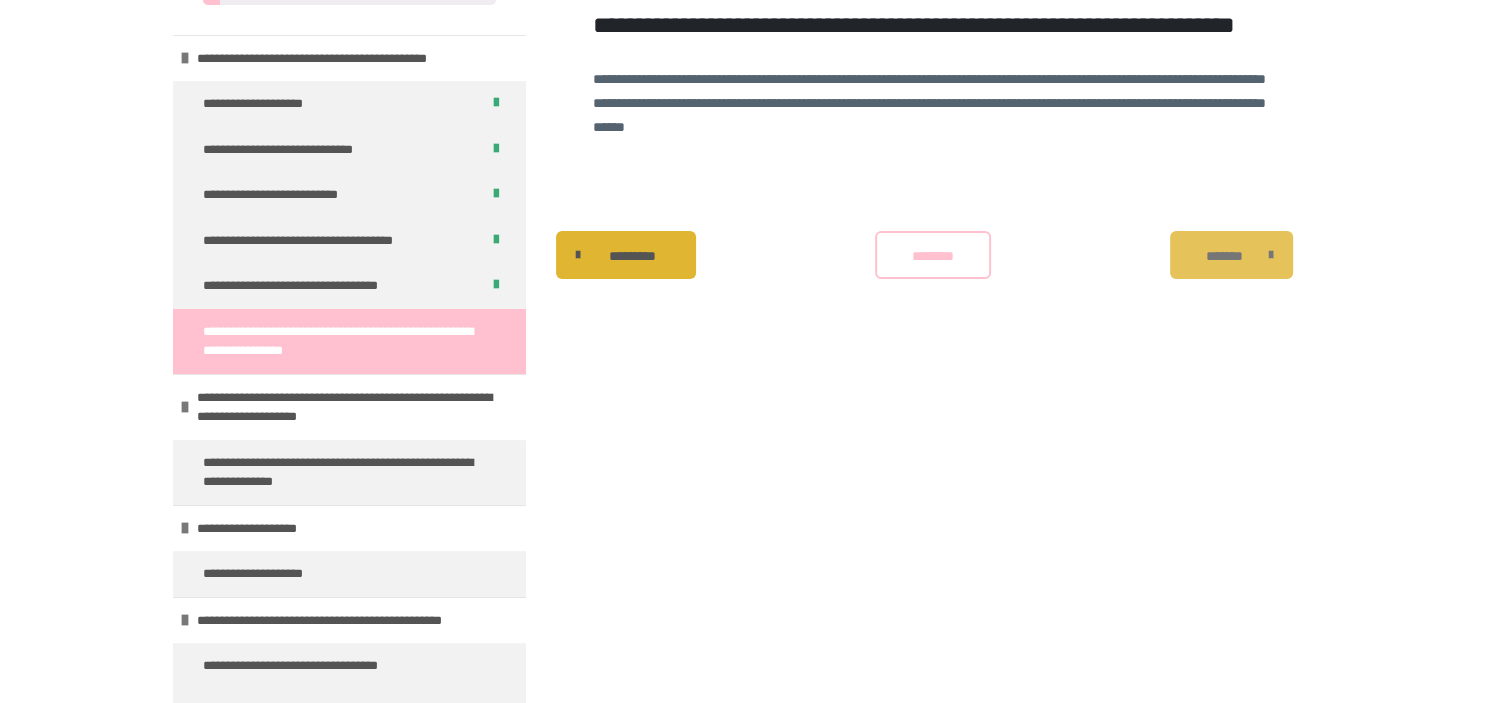 scroll, scrollTop: 503, scrollLeft: 0, axis: vertical 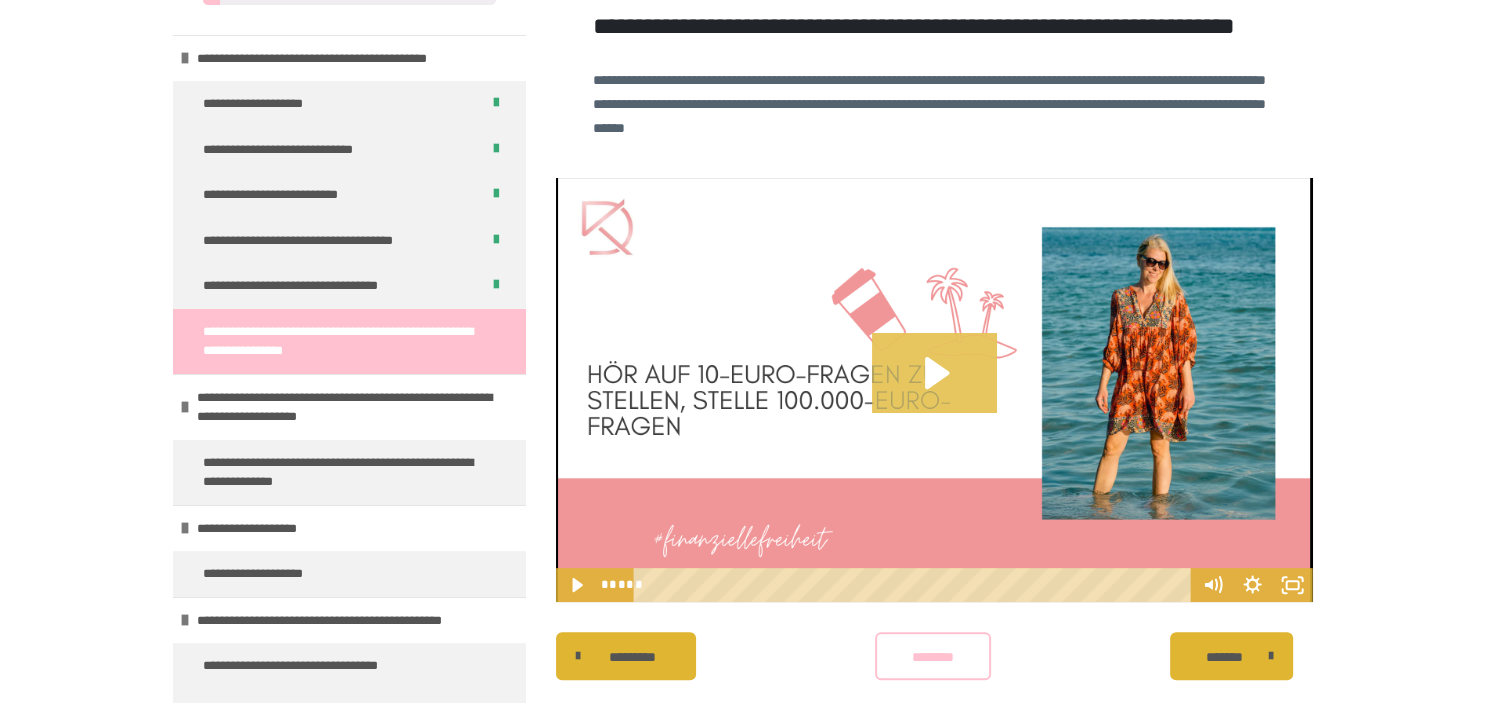 click 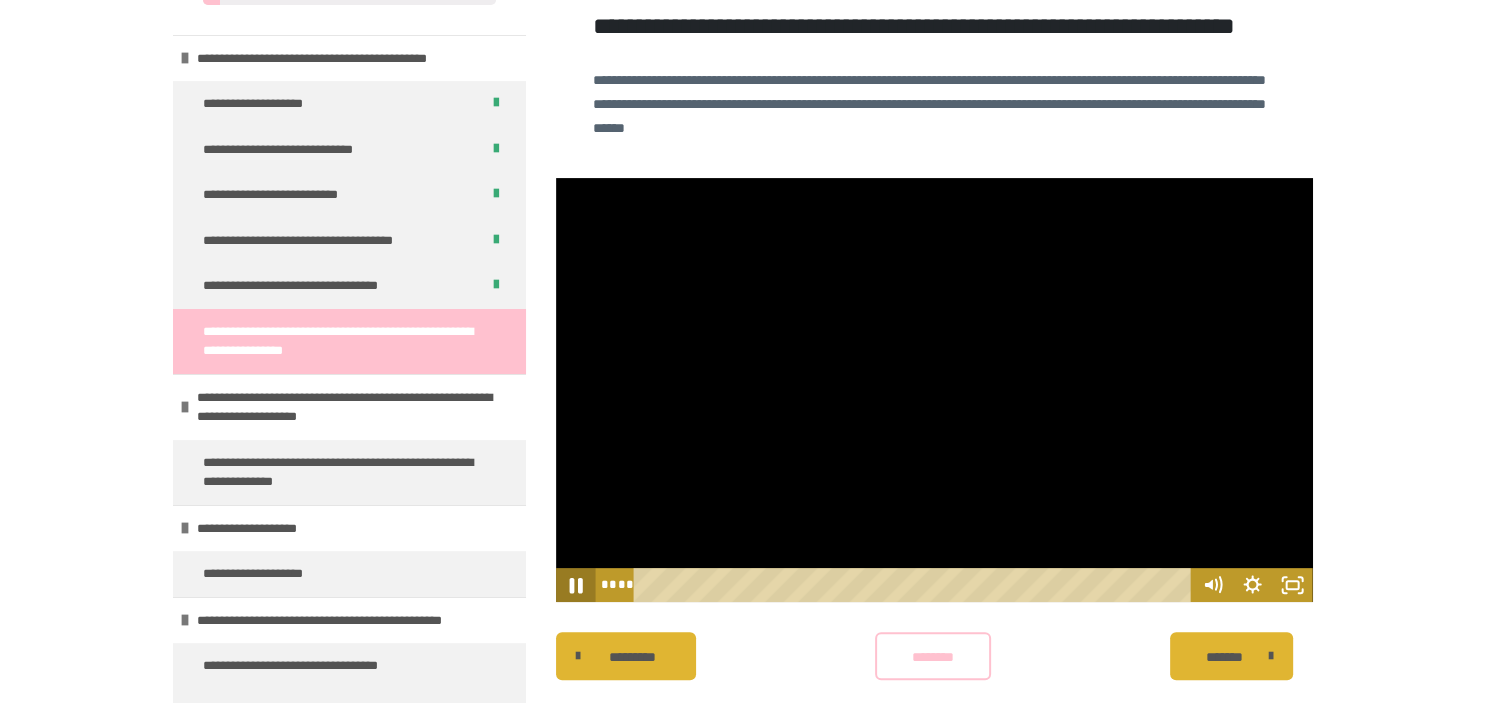 click 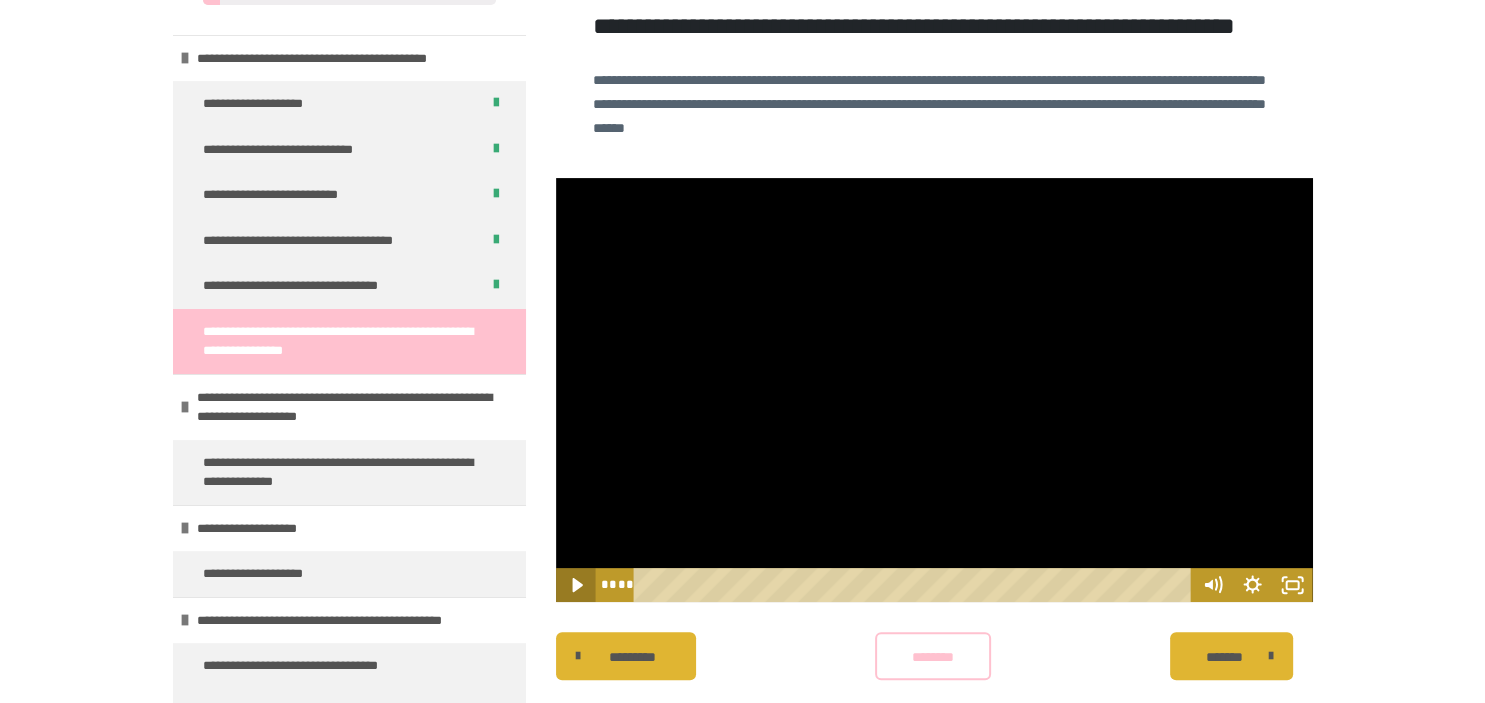 click 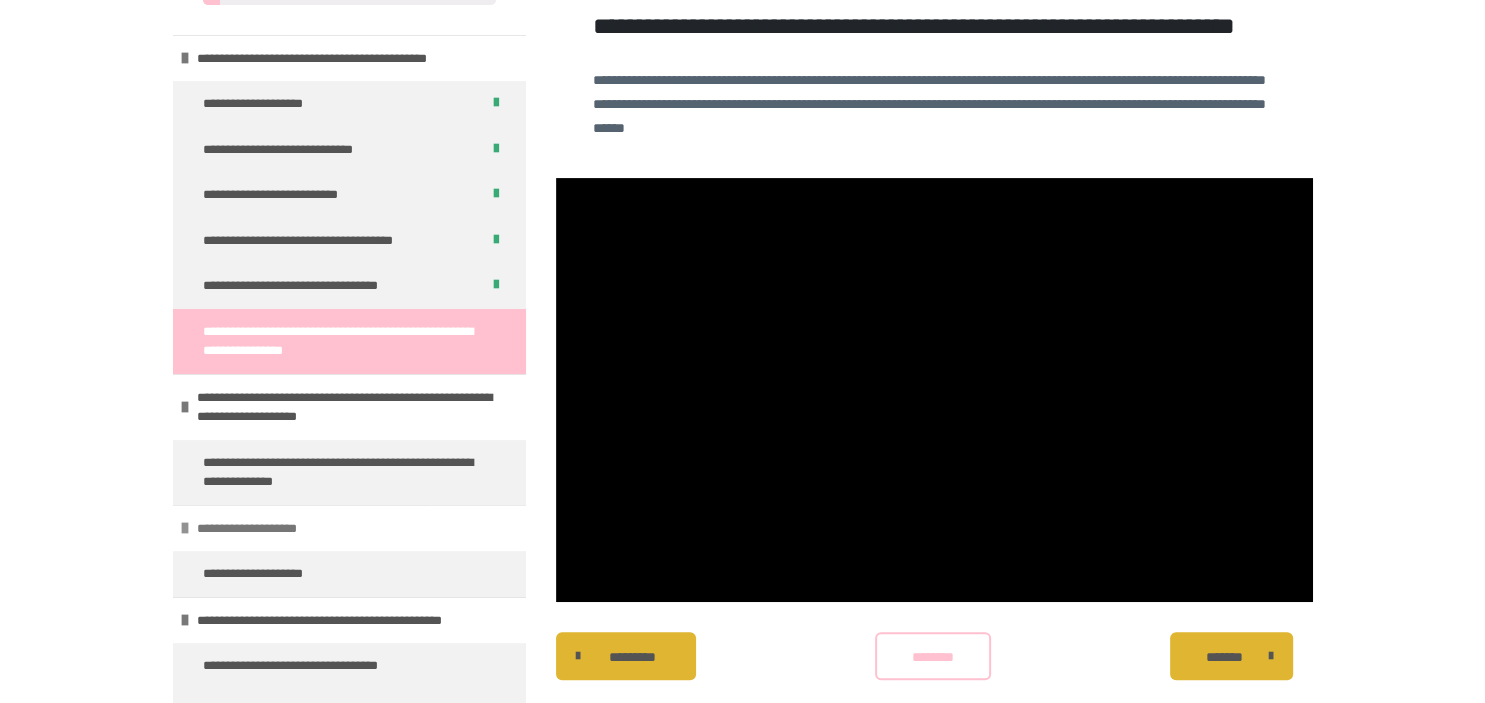click at bounding box center [185, 528] 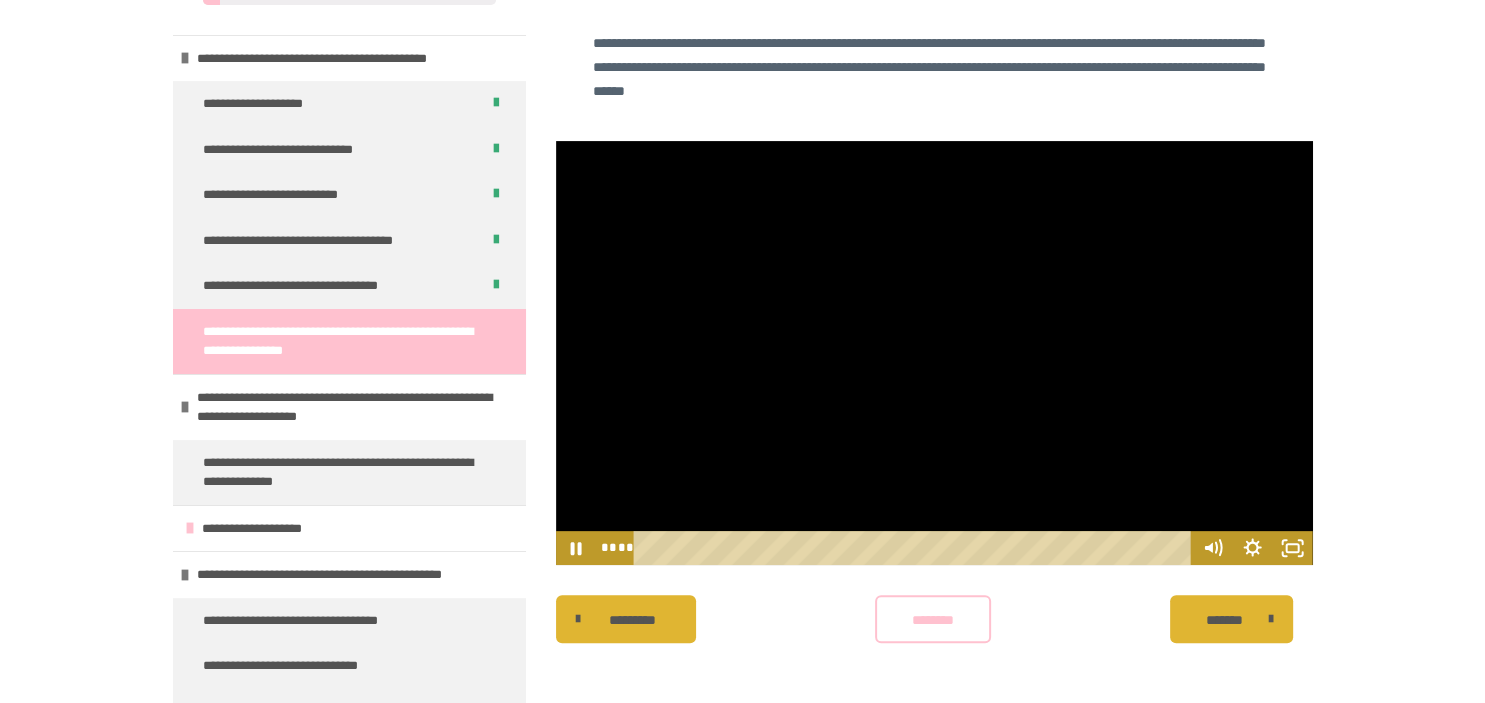 scroll, scrollTop: 576, scrollLeft: 0, axis: vertical 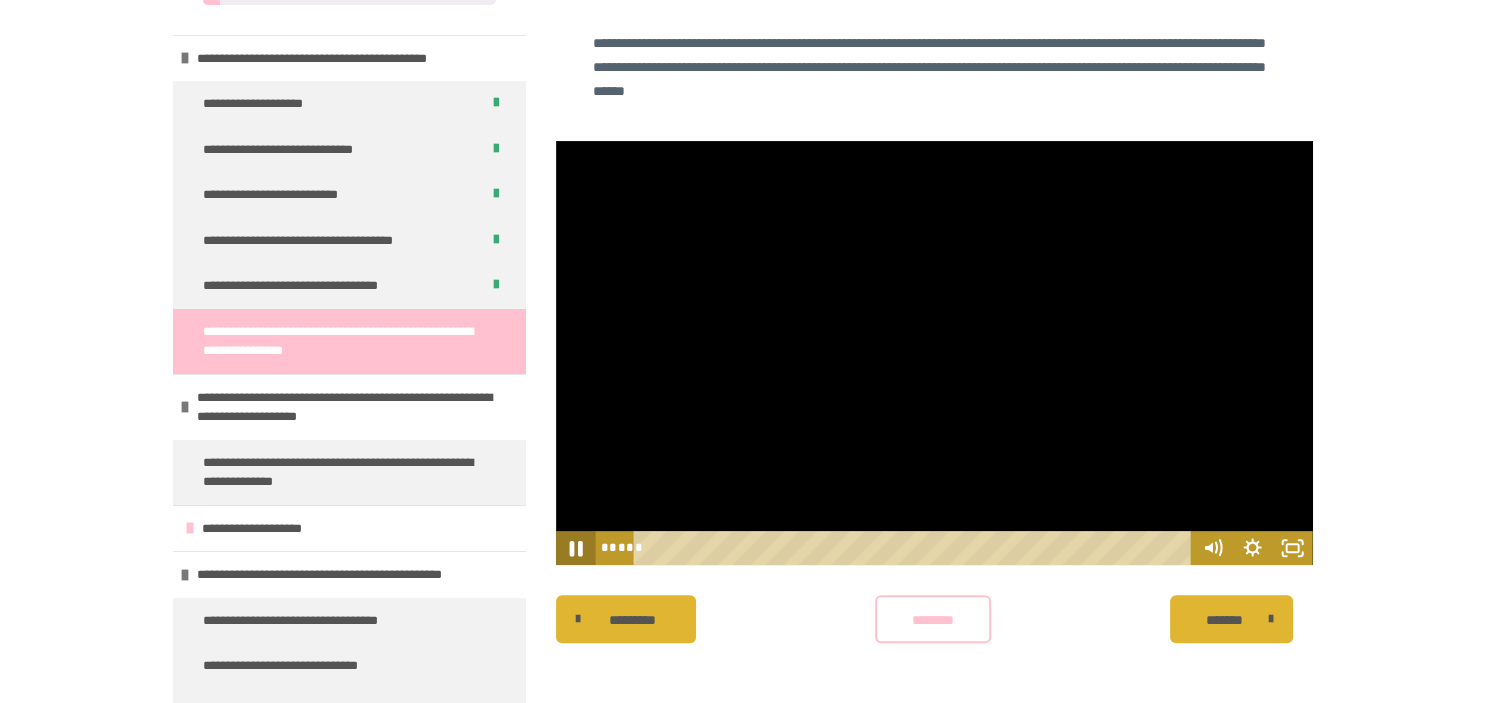 click 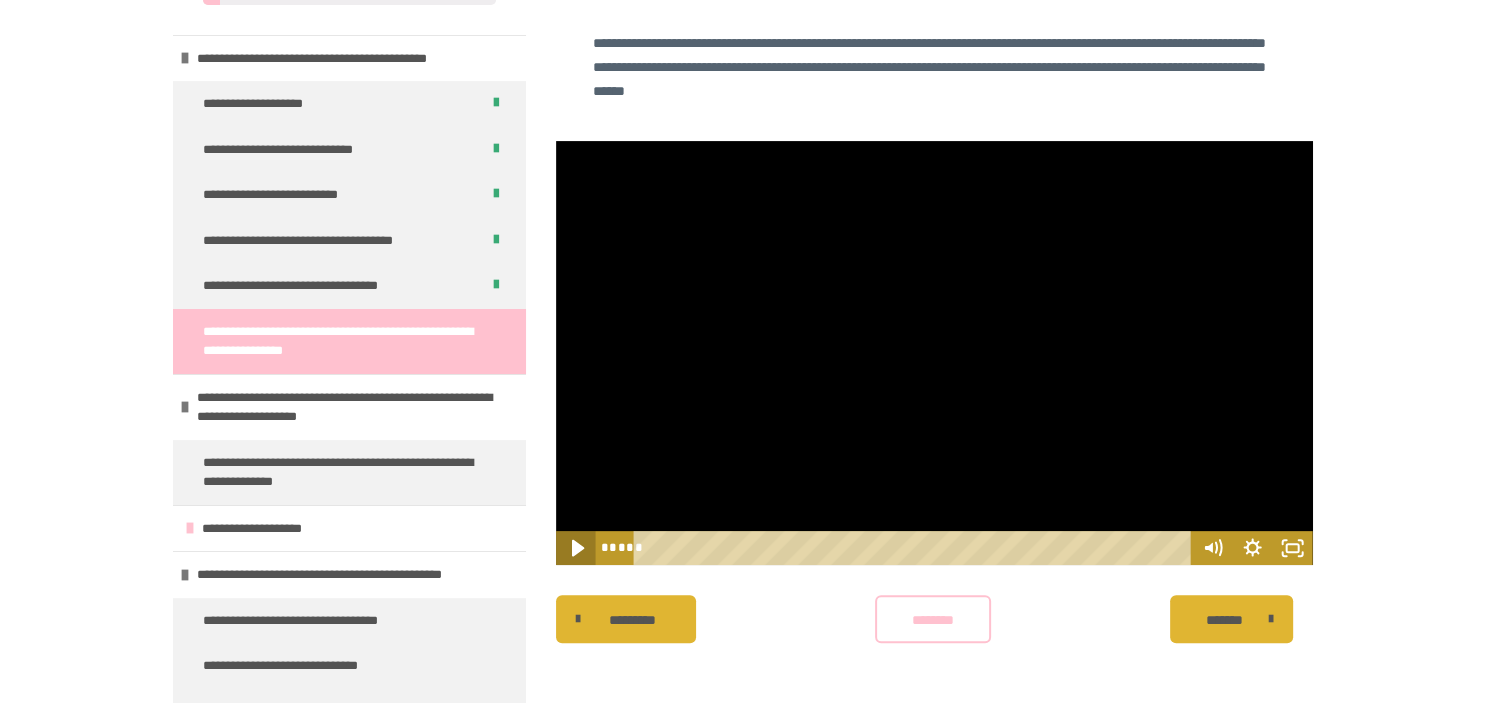 click 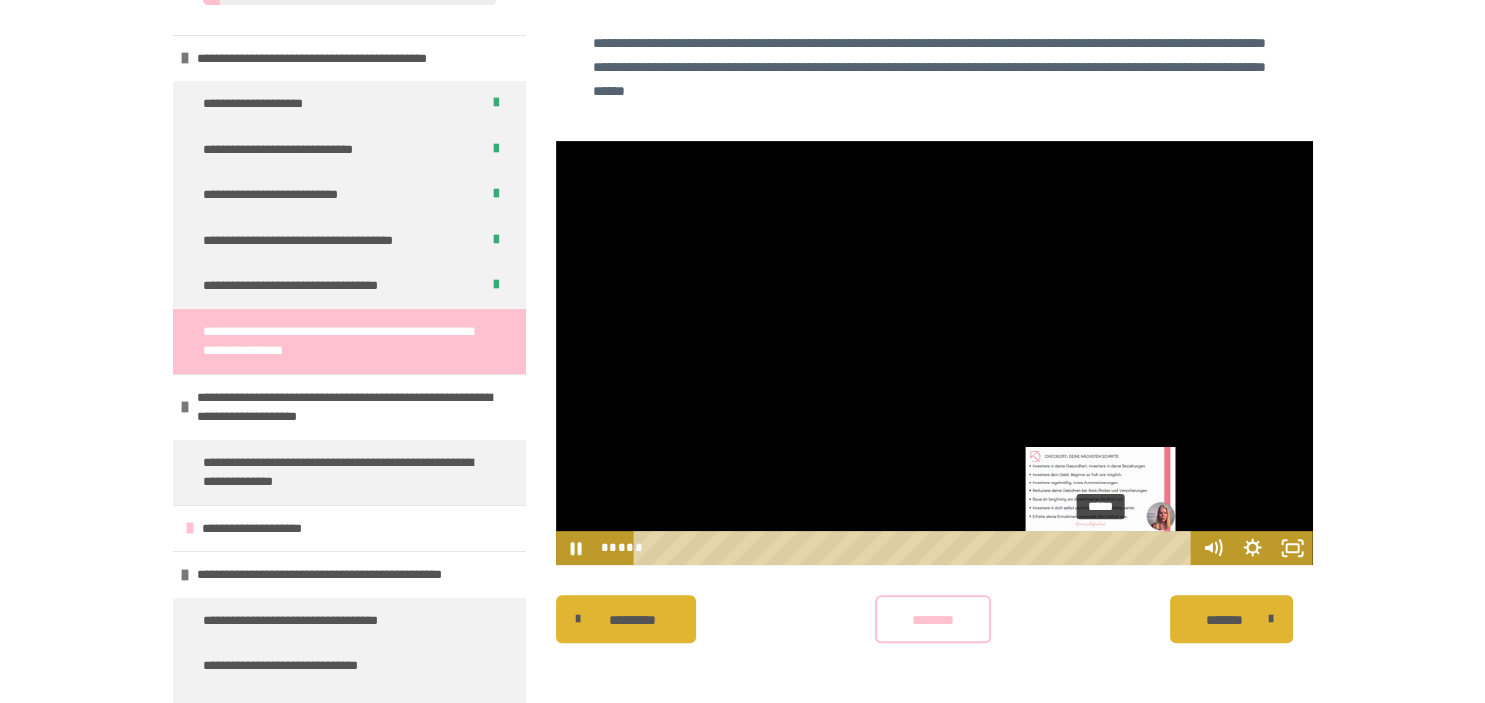 click on "*****" at bounding box center (915, 548) 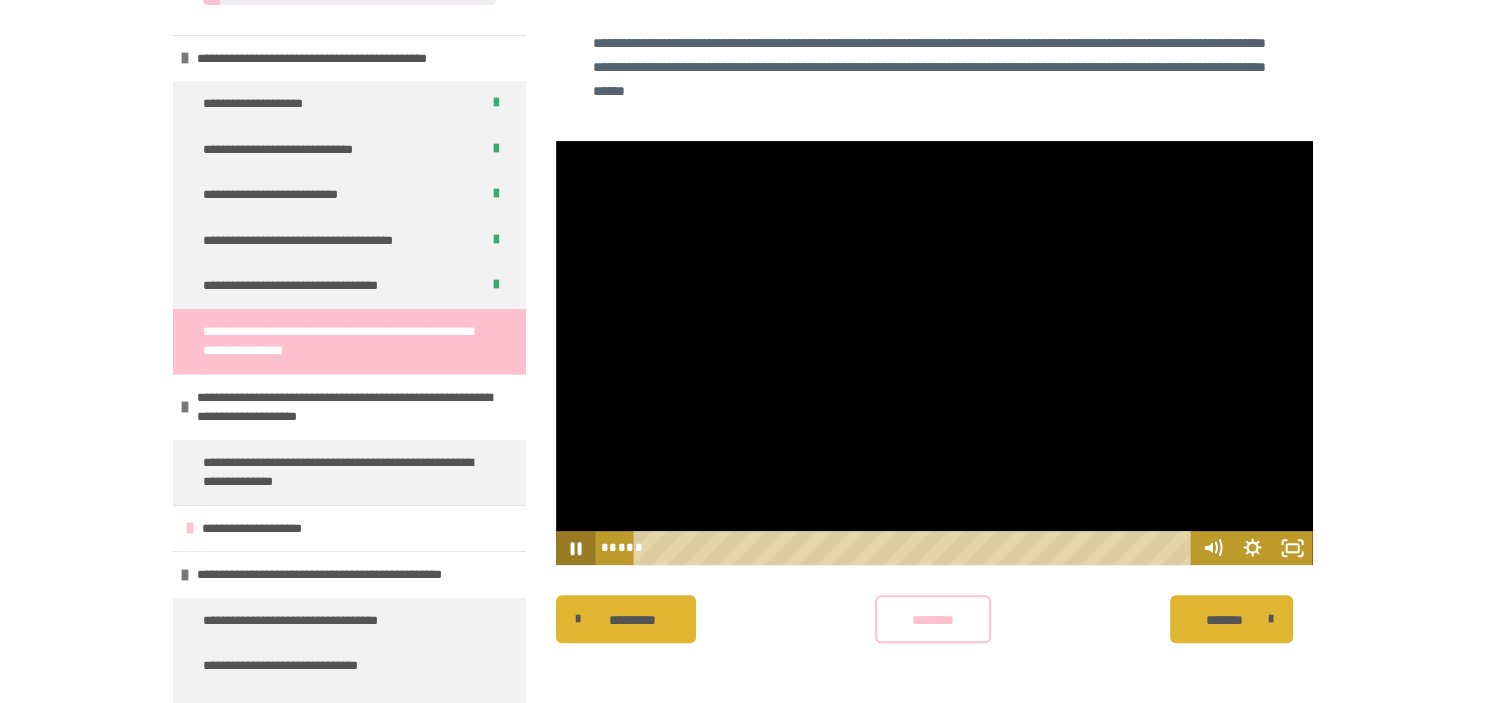 click 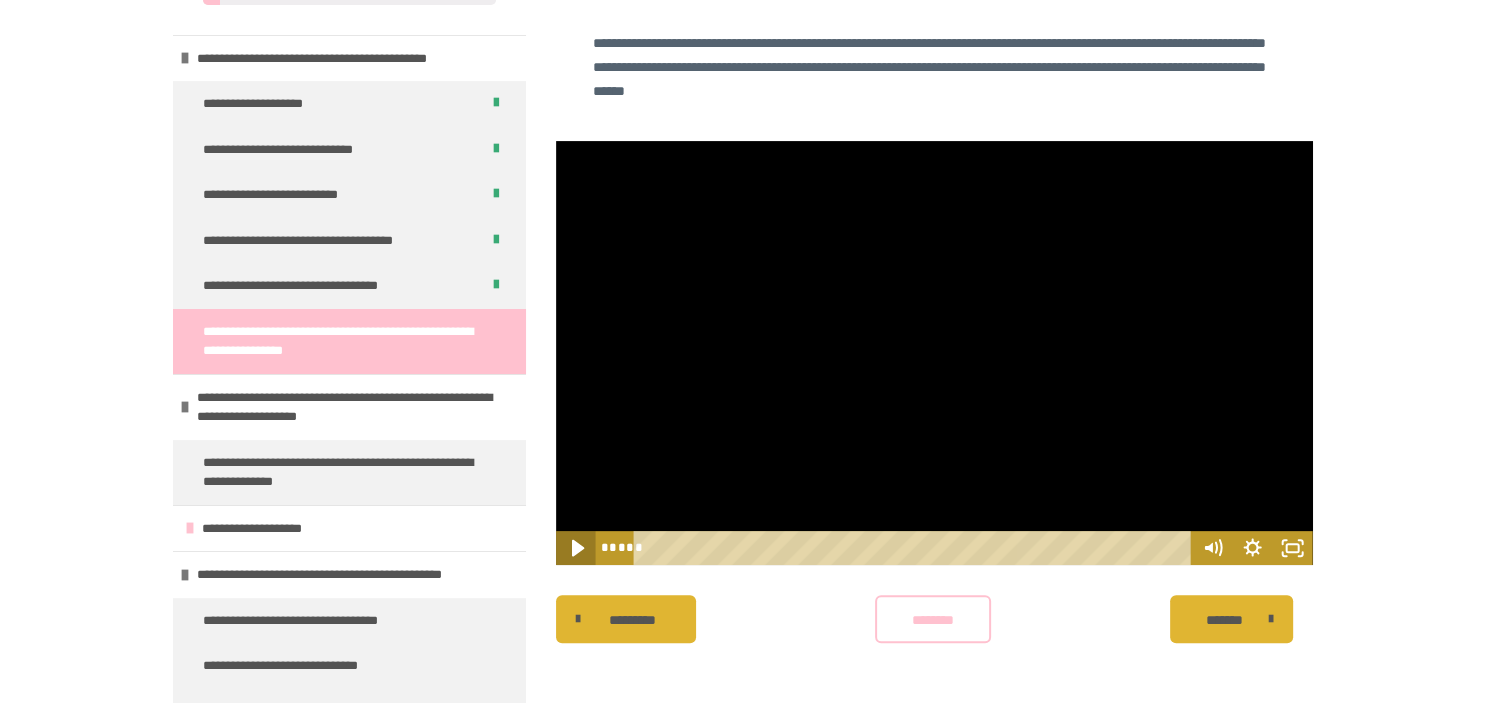 click 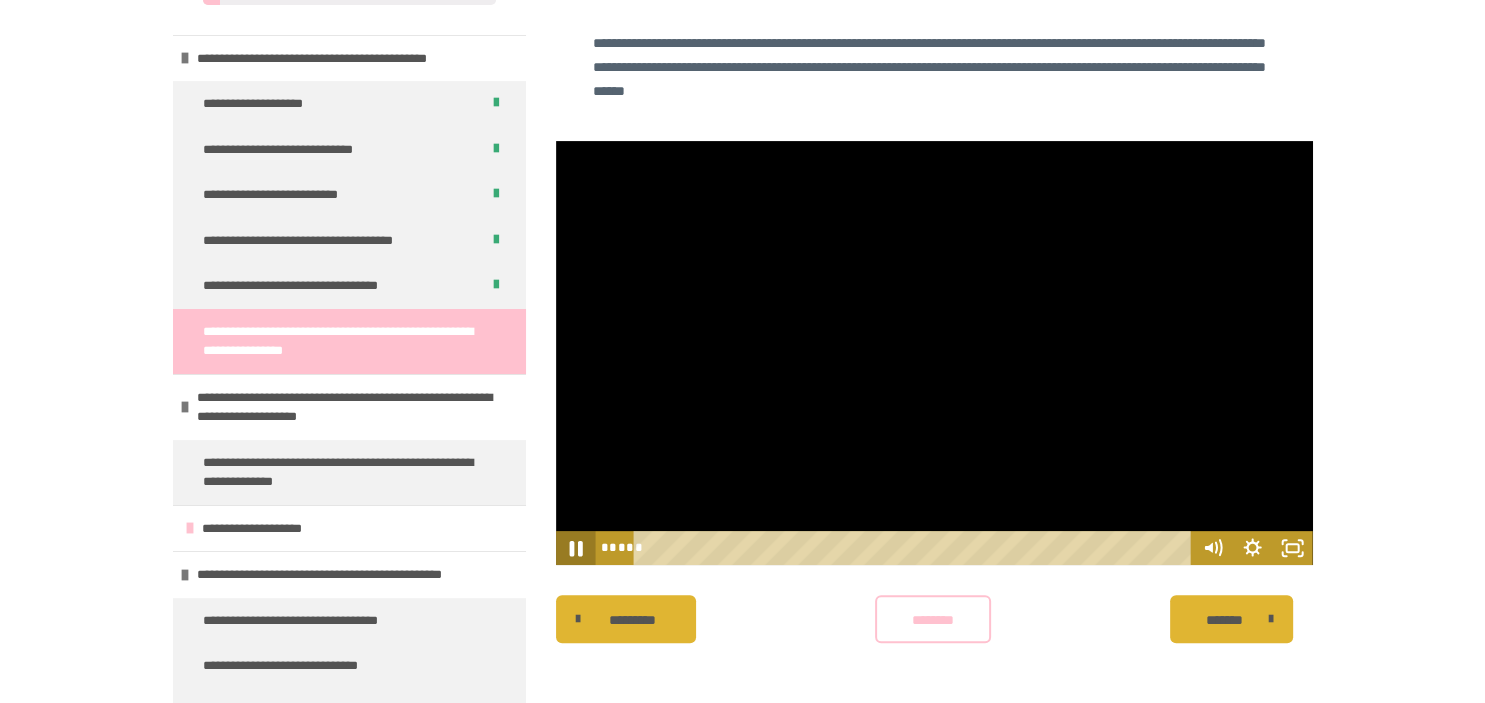 click 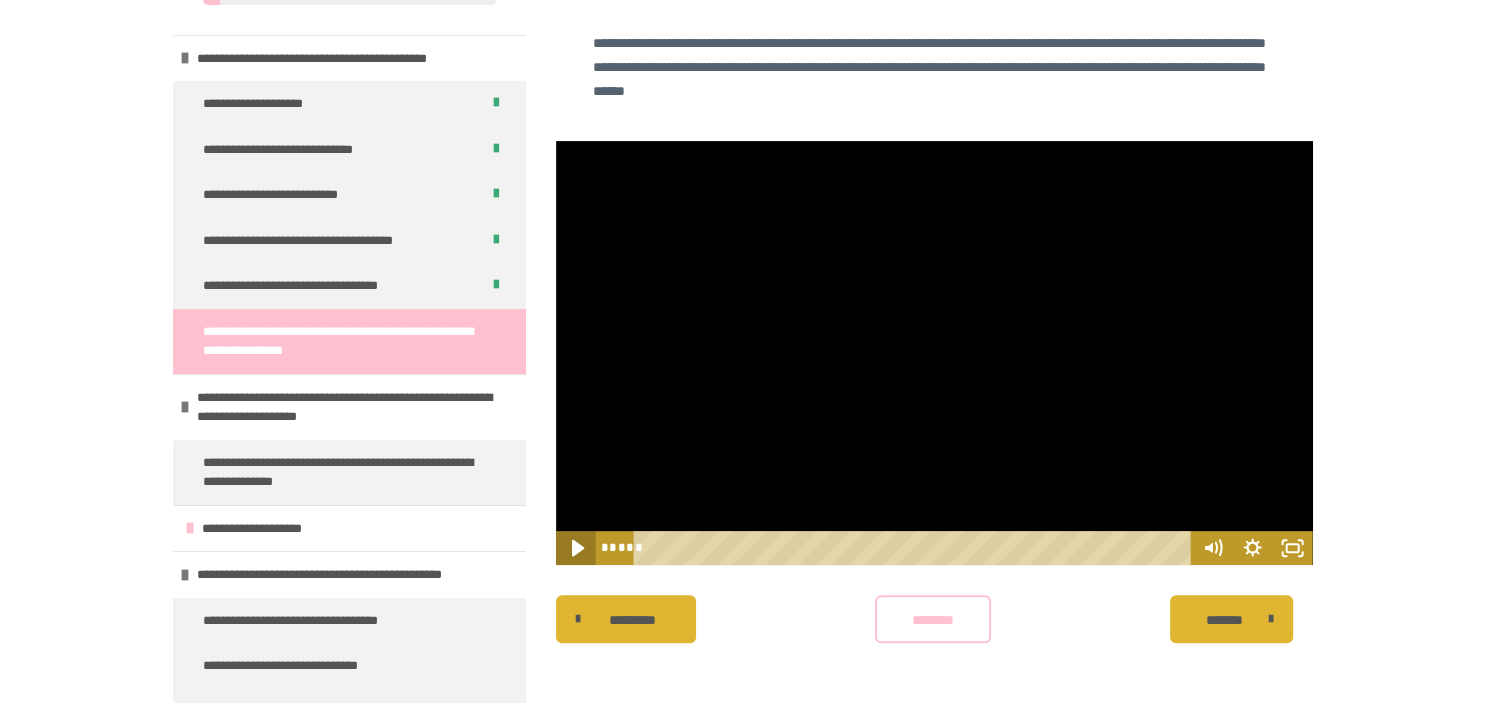 click 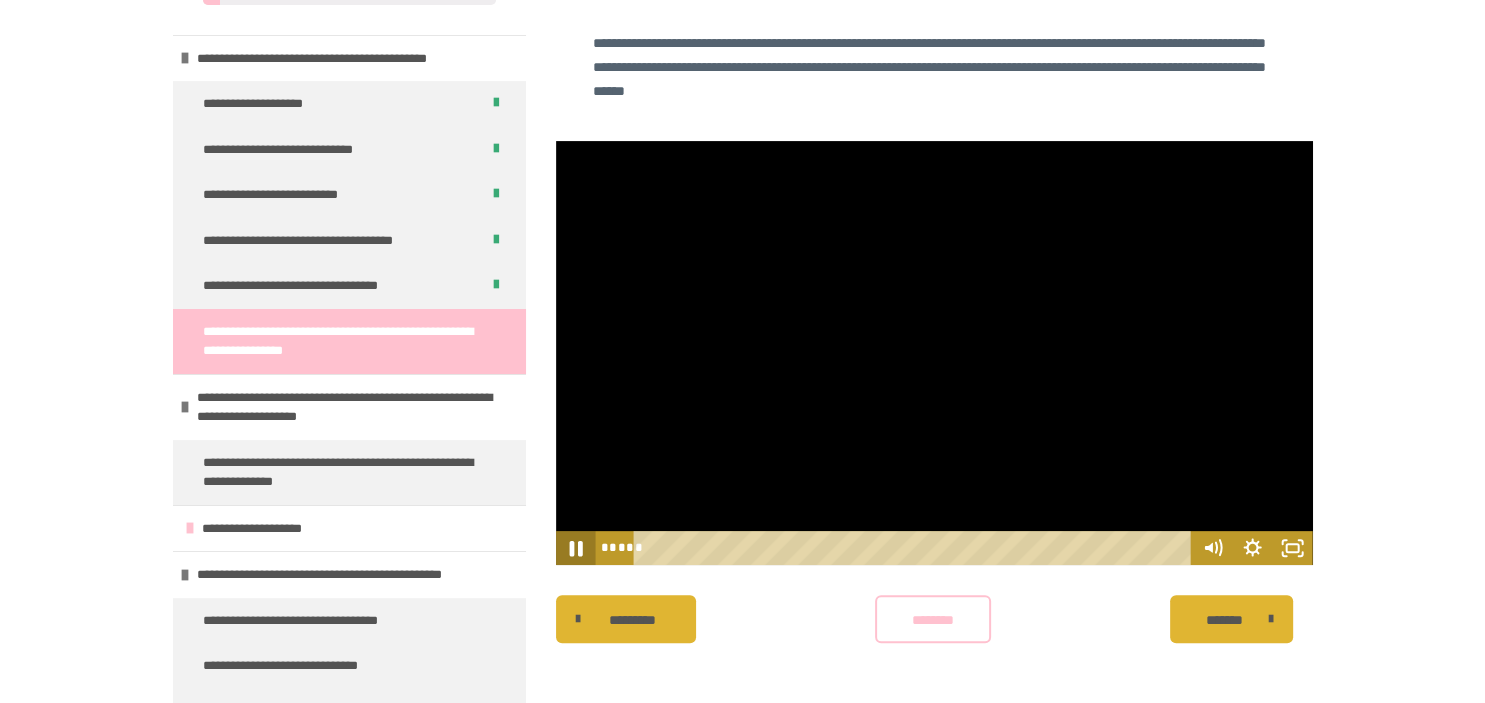 click 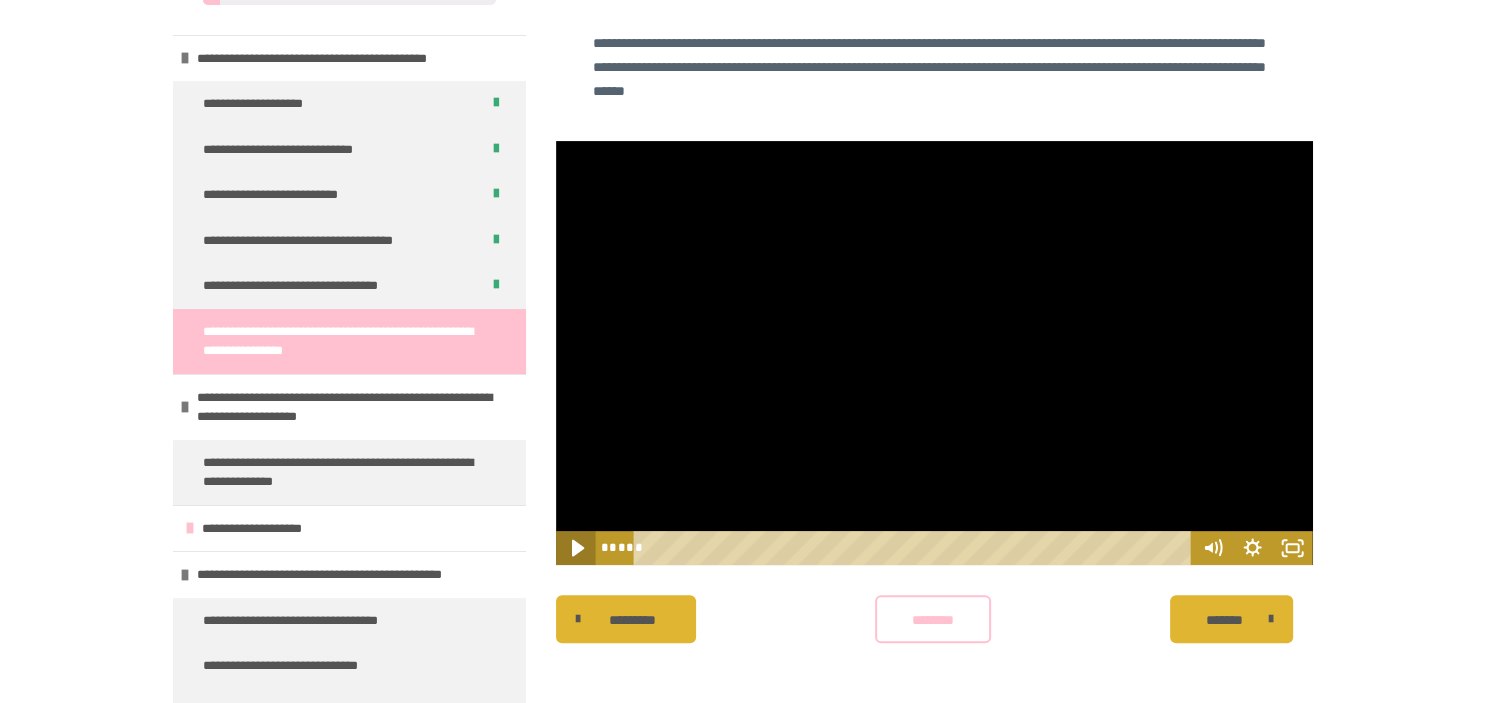 click 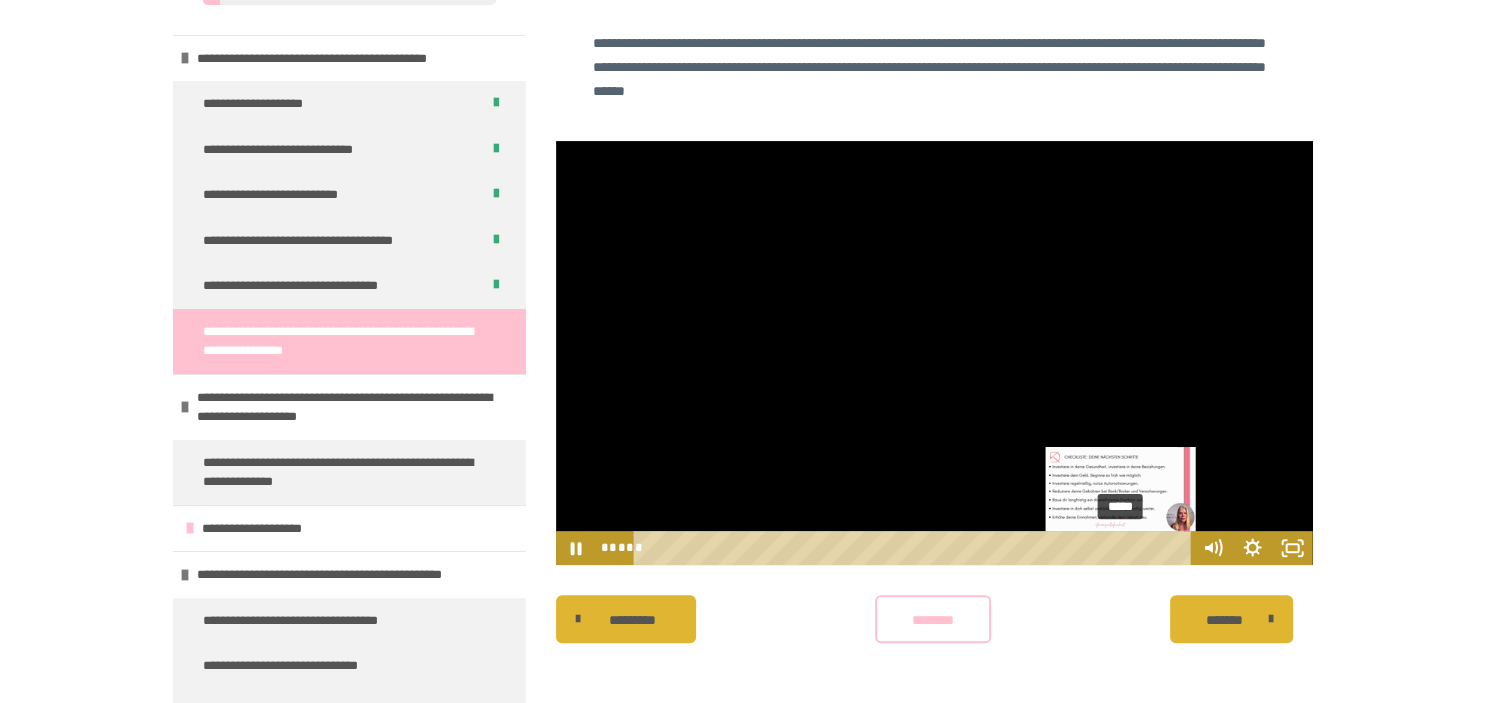 click on "*****" at bounding box center (915, 548) 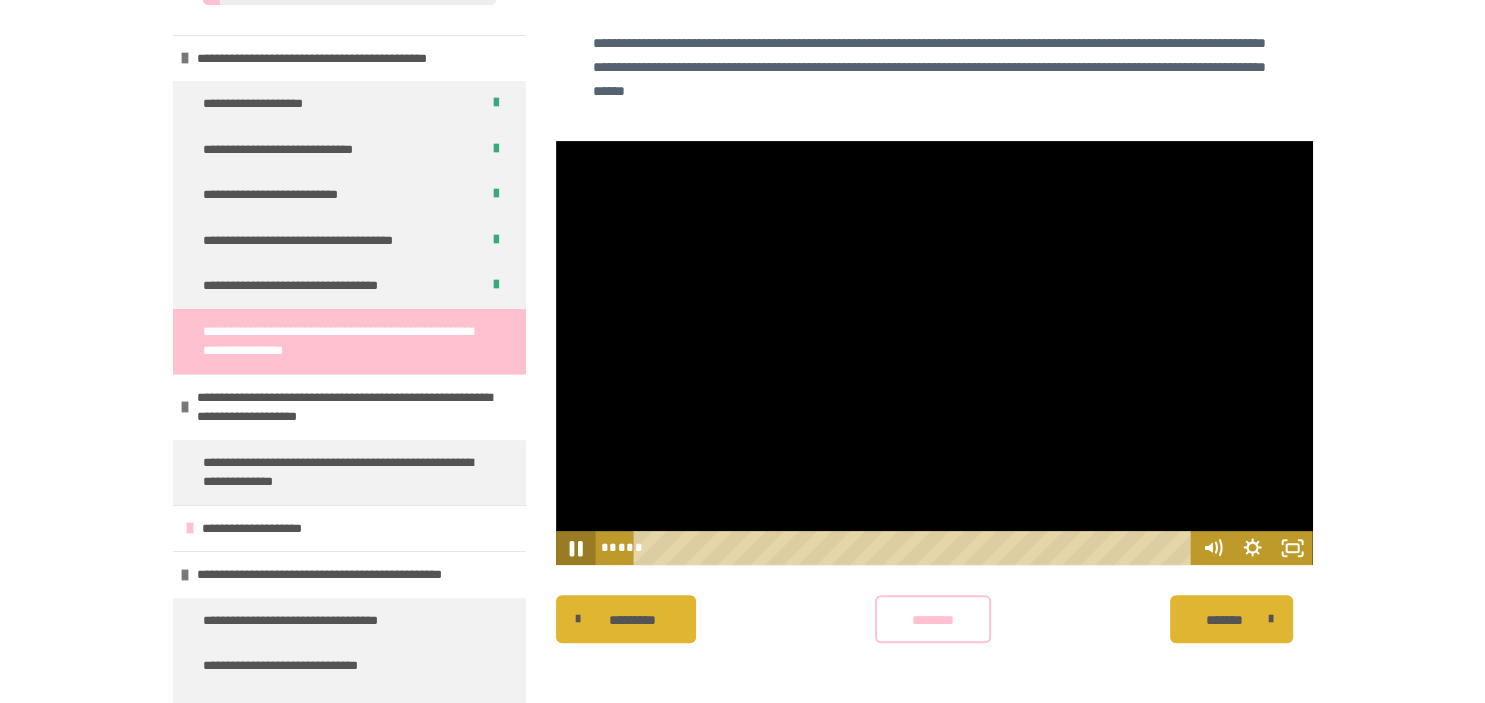 click 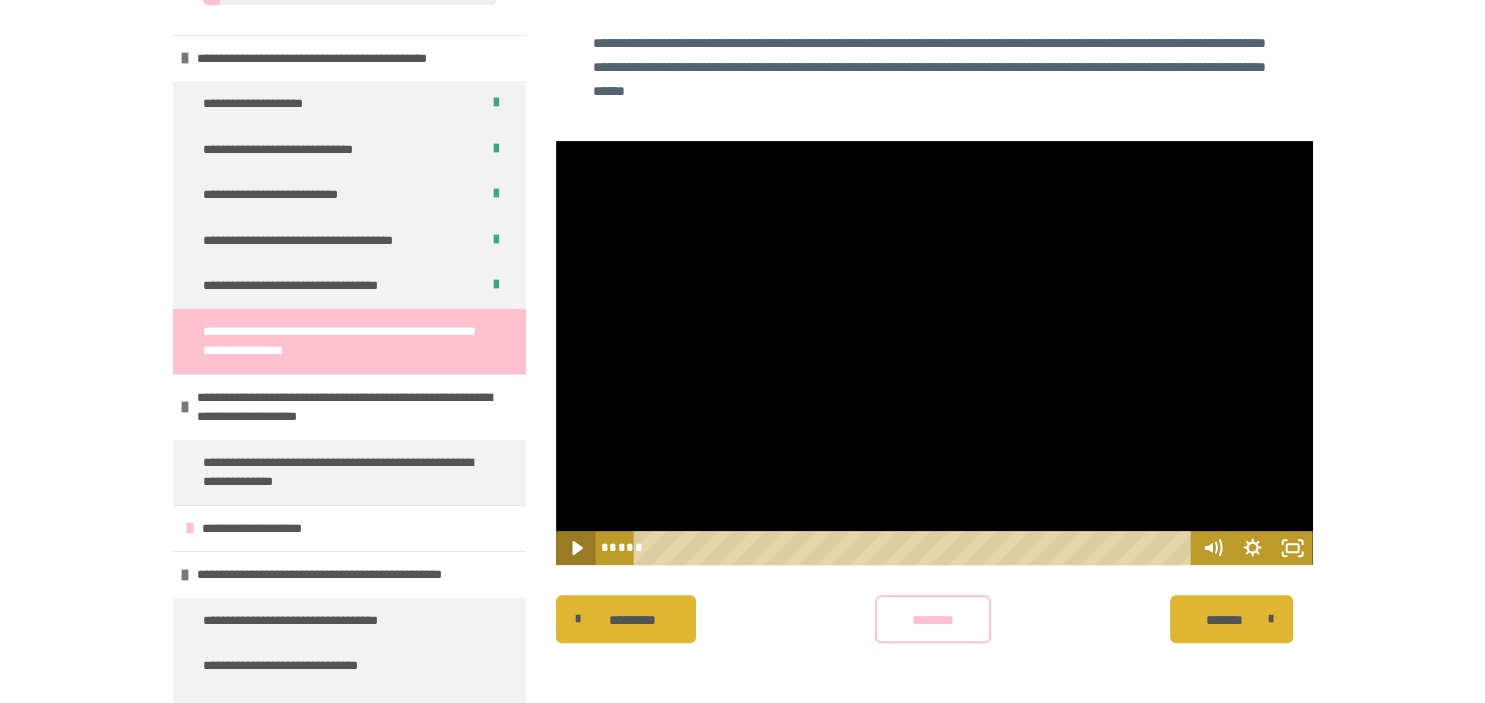 click 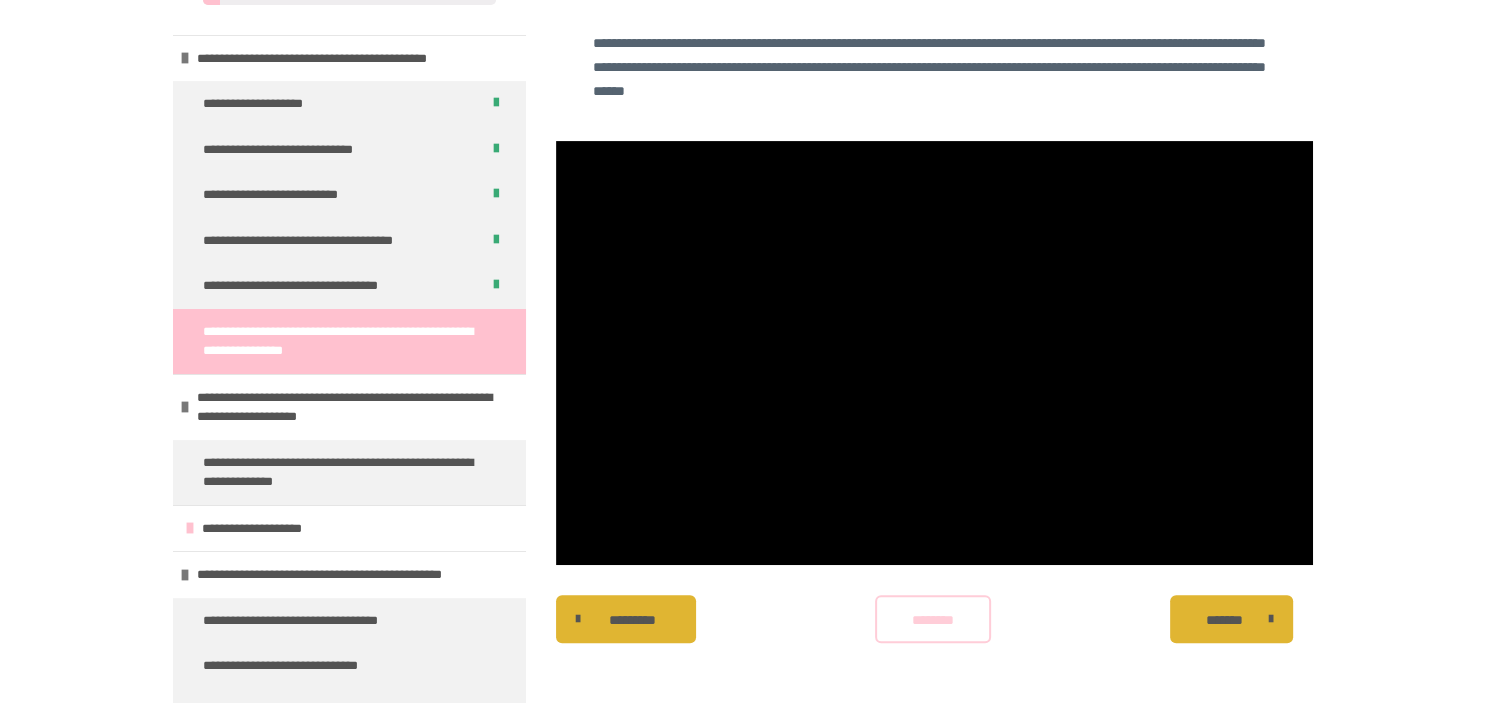 click on "********" at bounding box center [933, 620] 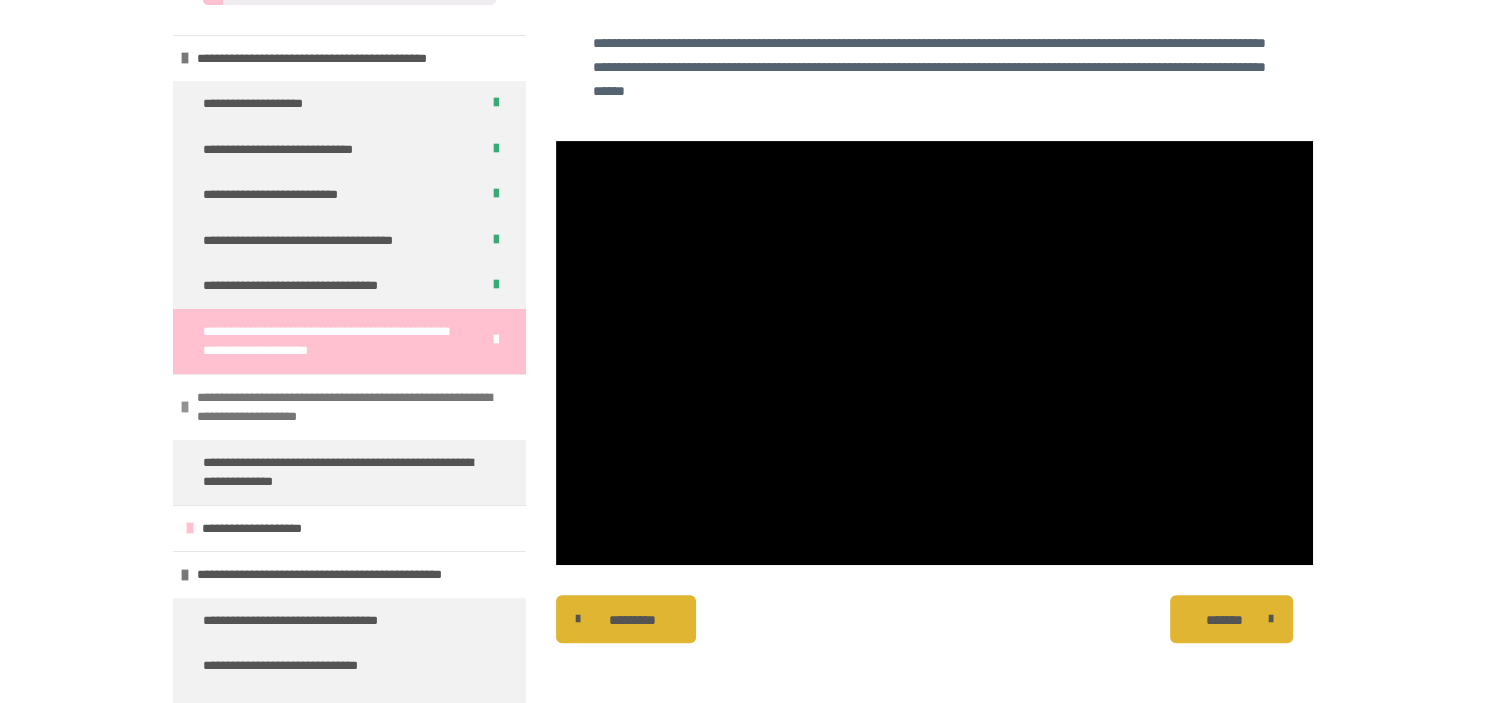 click on "**********" at bounding box center [354, 407] 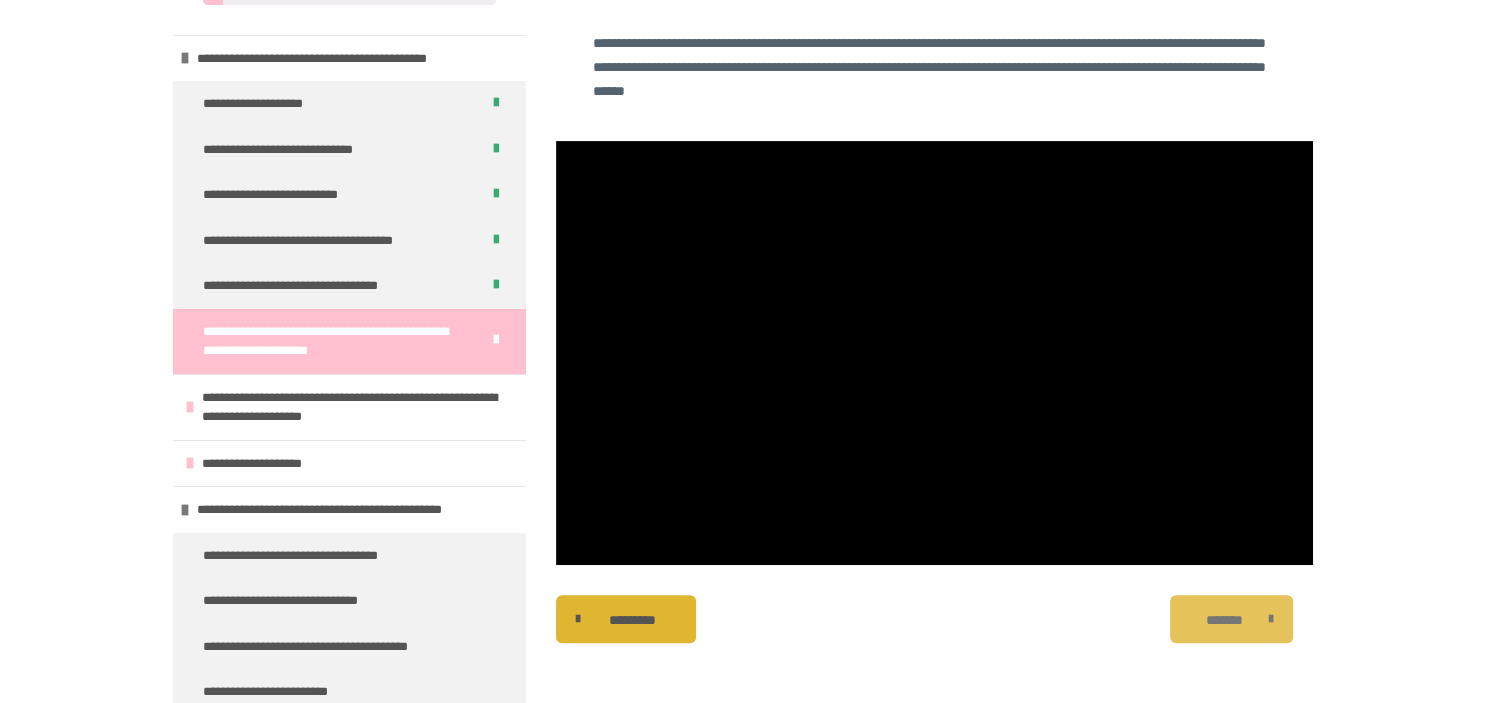 click on "*******" at bounding box center [1231, 619] 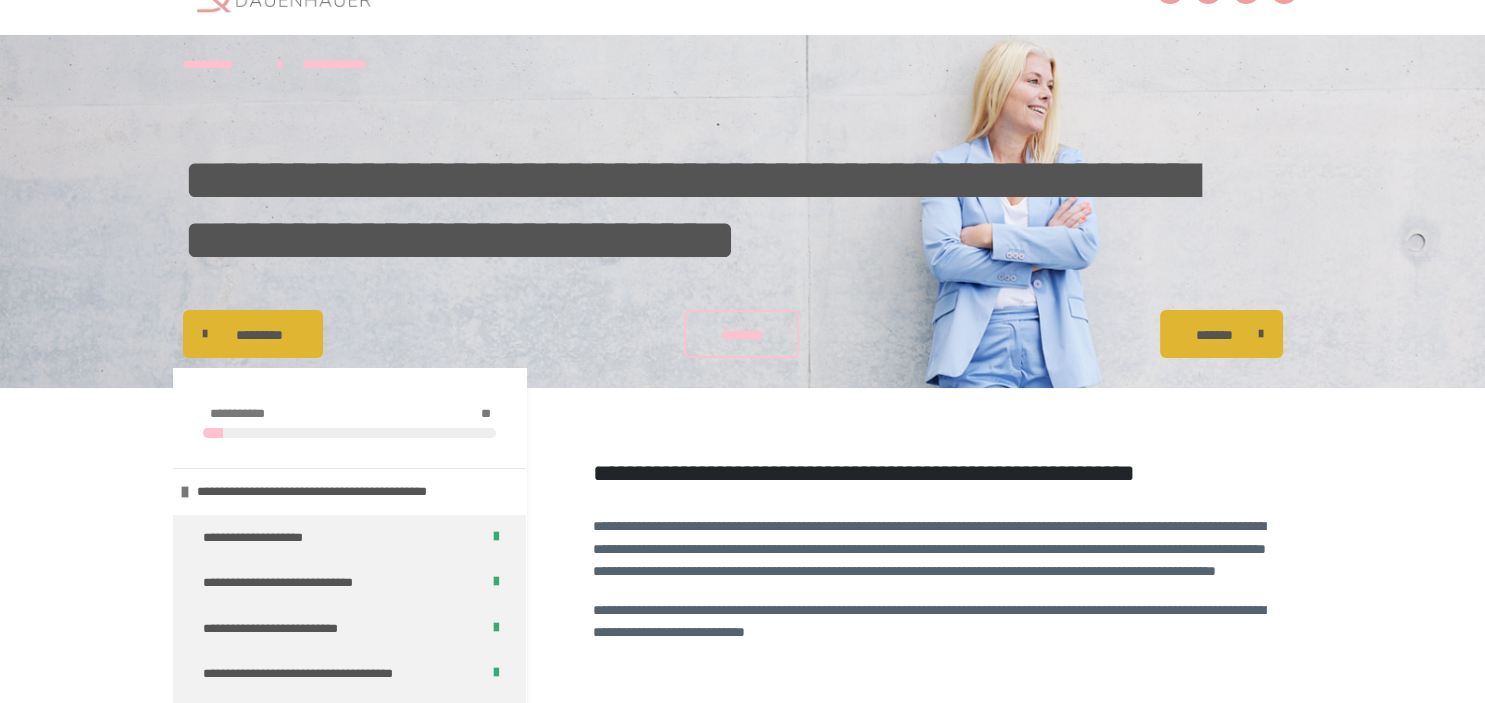 scroll, scrollTop: 0, scrollLeft: 0, axis: both 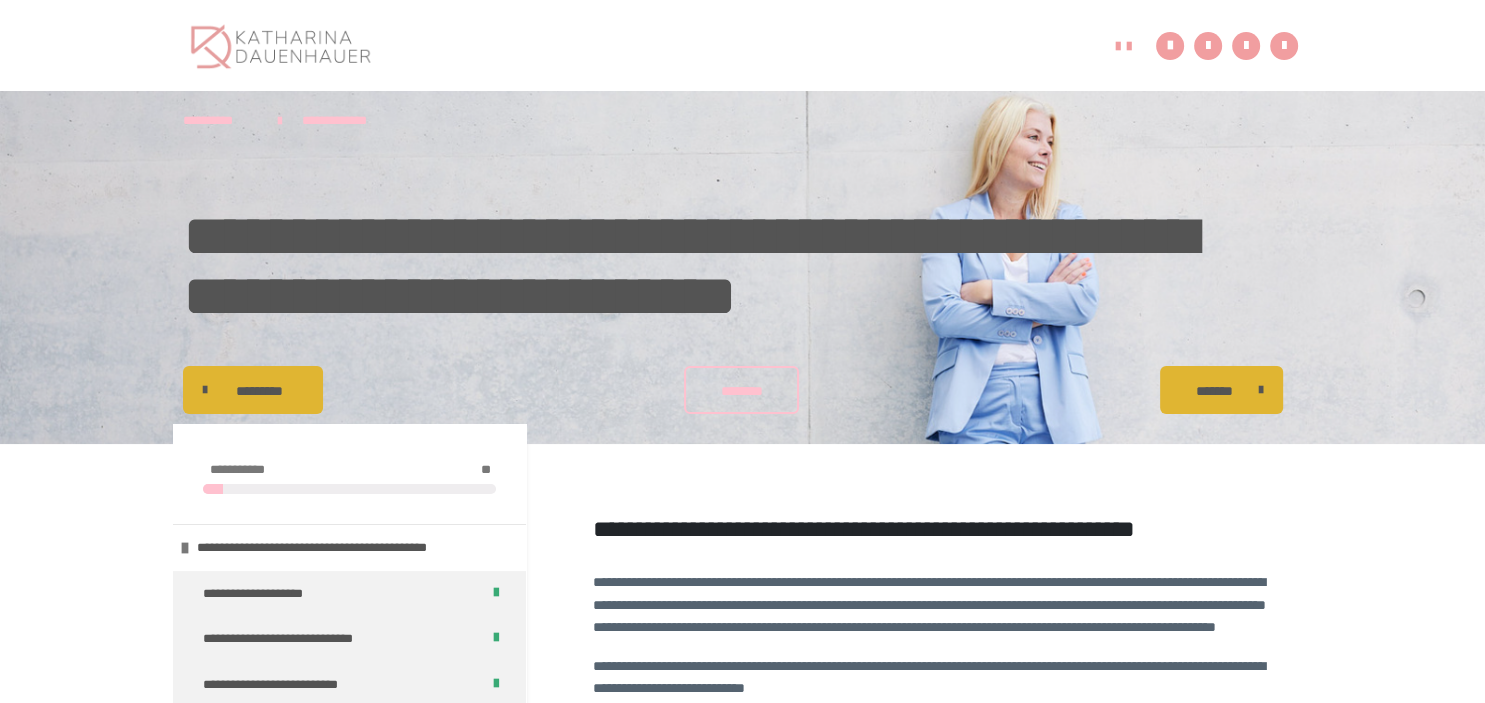 type 